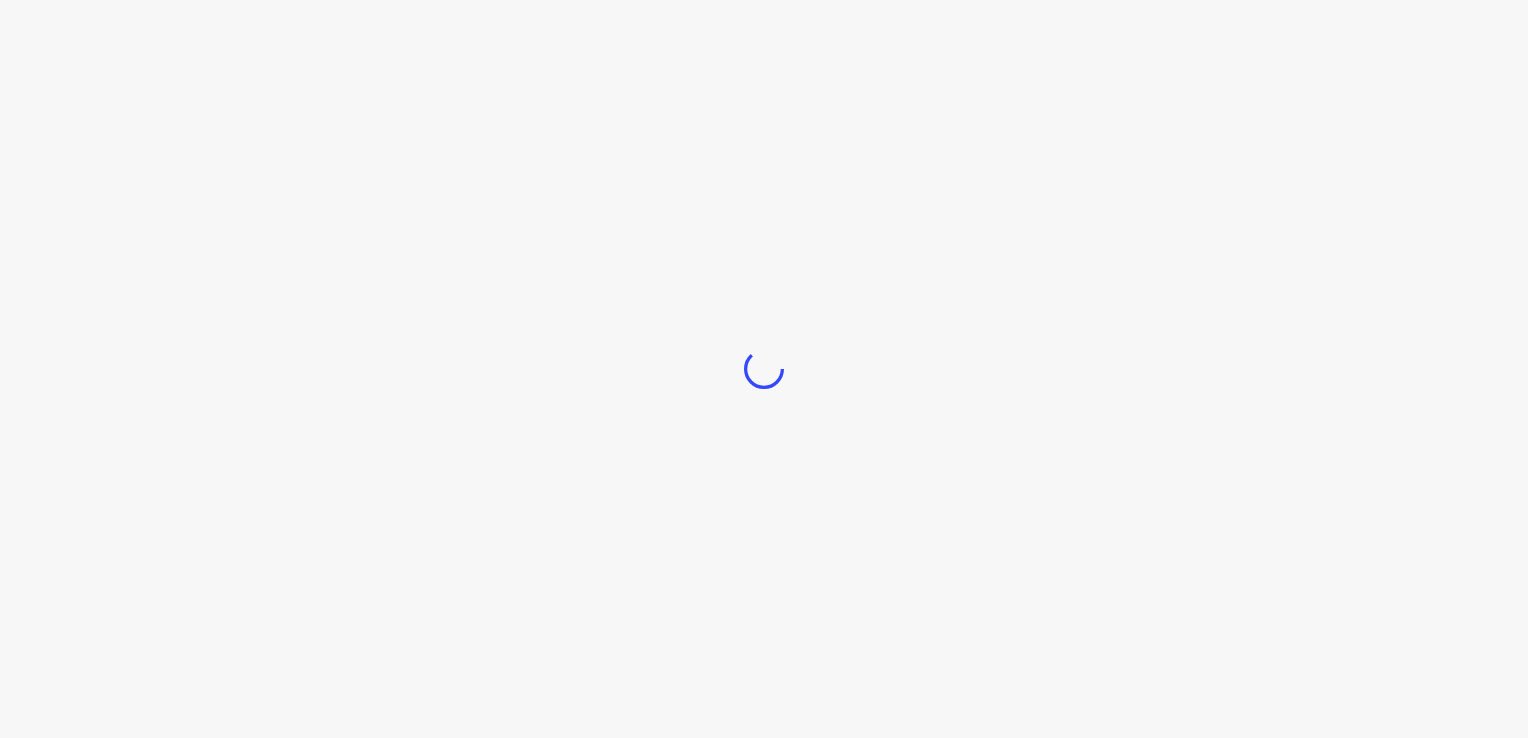 scroll, scrollTop: 0, scrollLeft: 0, axis: both 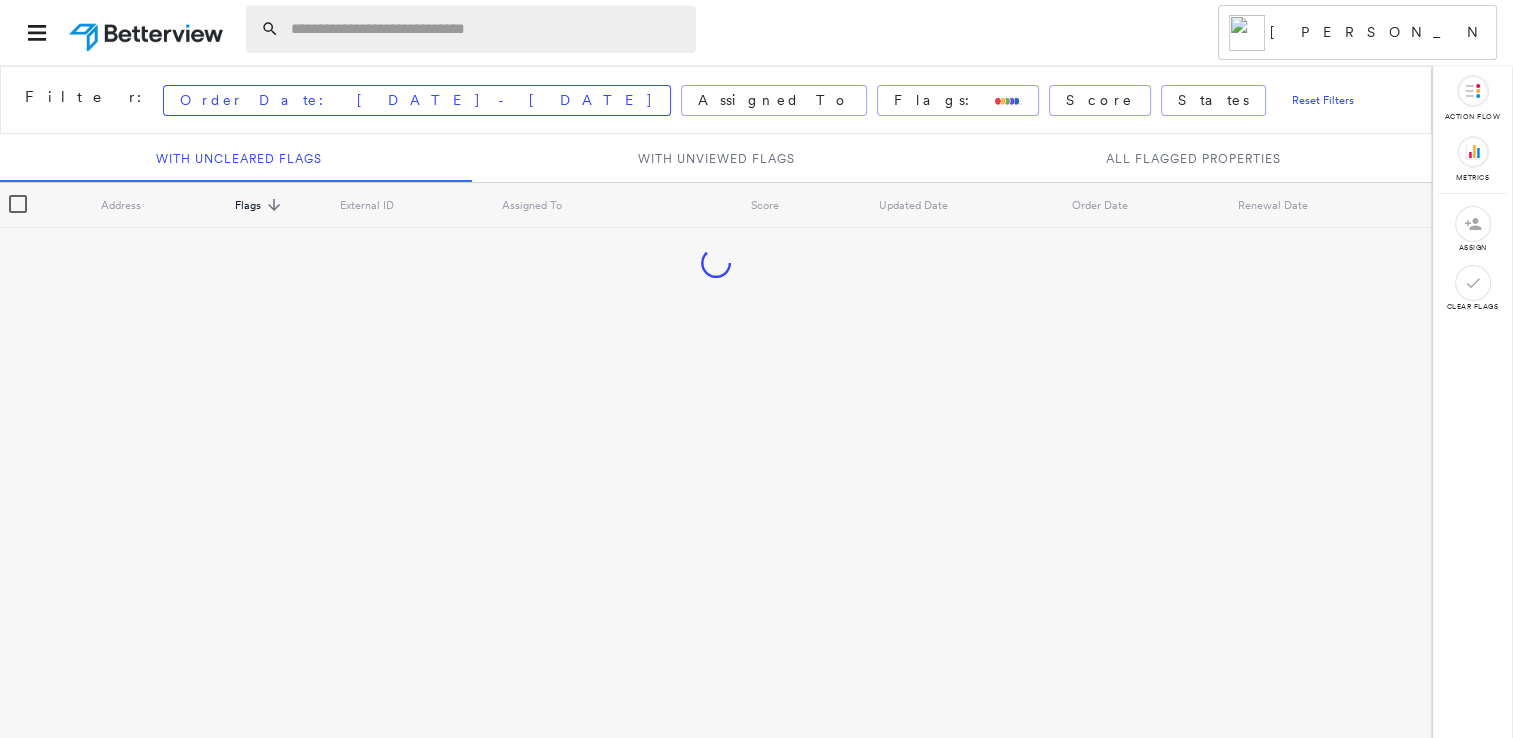 click at bounding box center [487, 29] 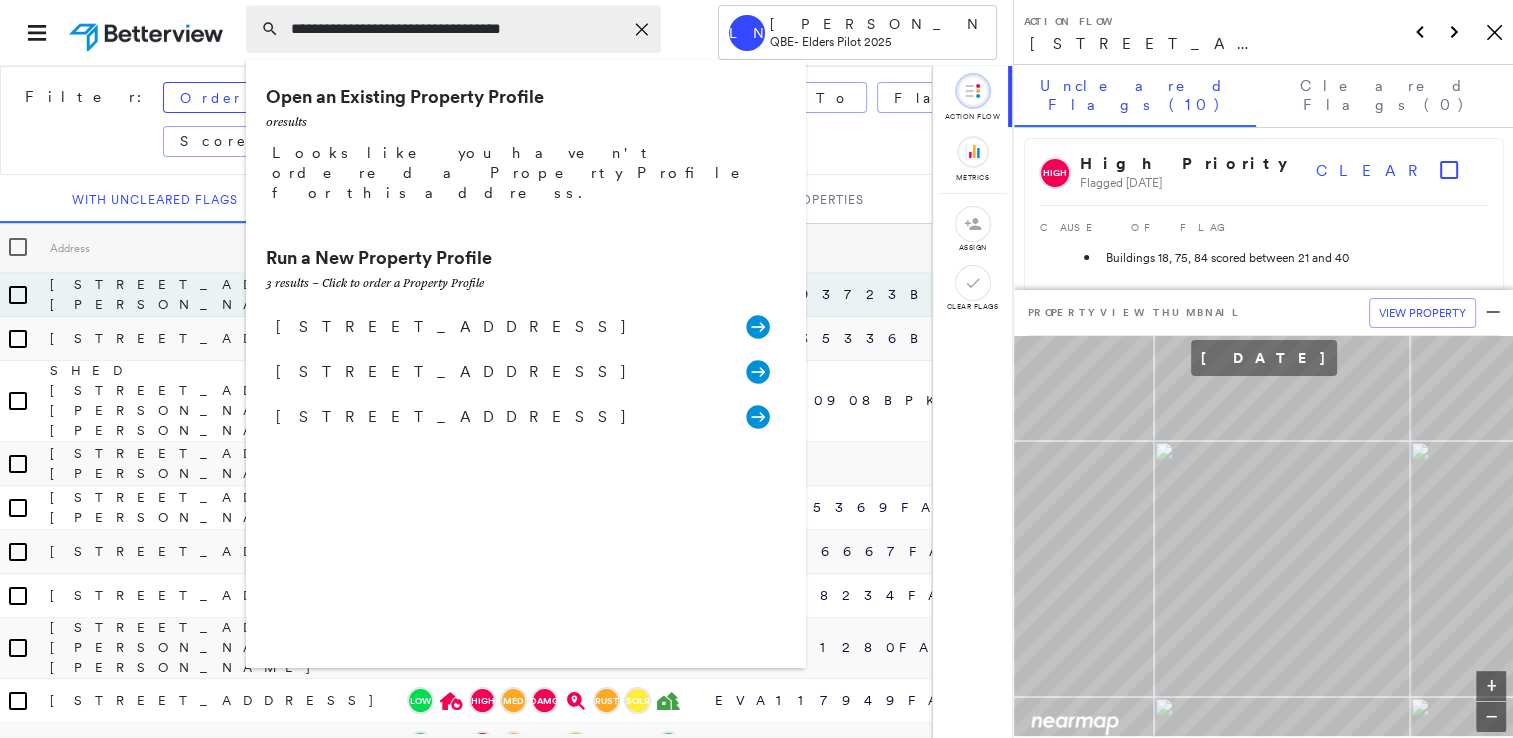 drag, startPoint x: 339, startPoint y: 30, endPoint x: 314, endPoint y: 33, distance: 25.179358 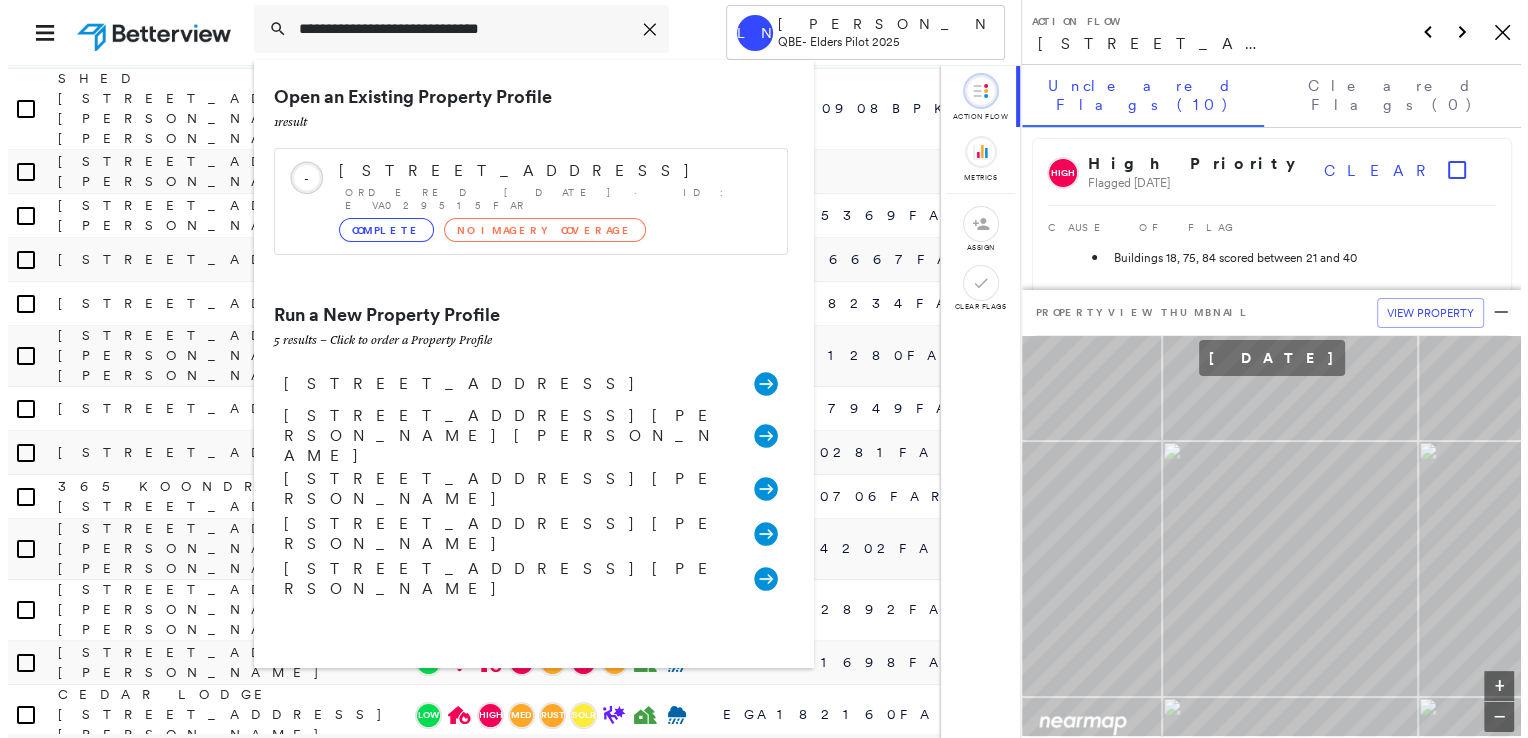 scroll, scrollTop: 300, scrollLeft: 0, axis: vertical 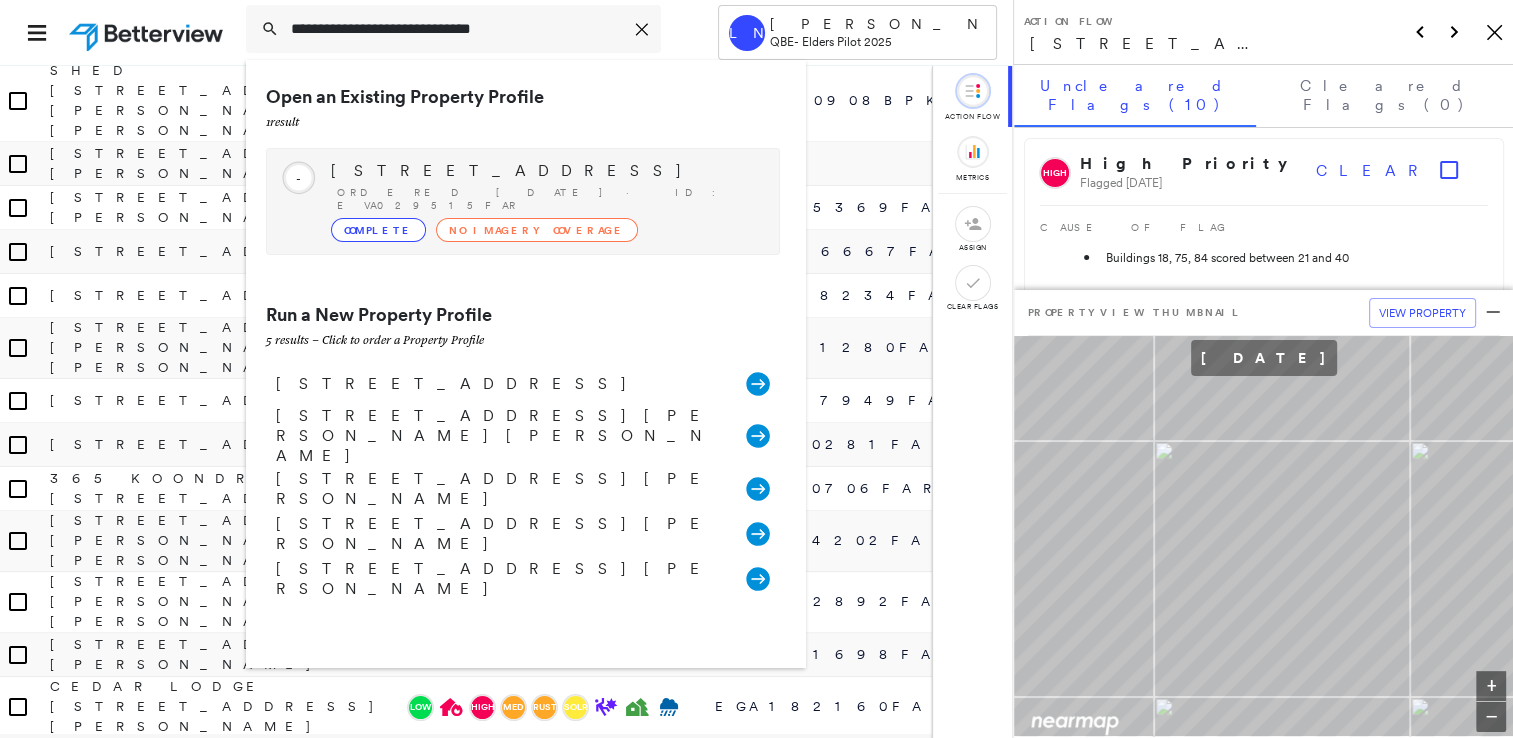 type on "**********" 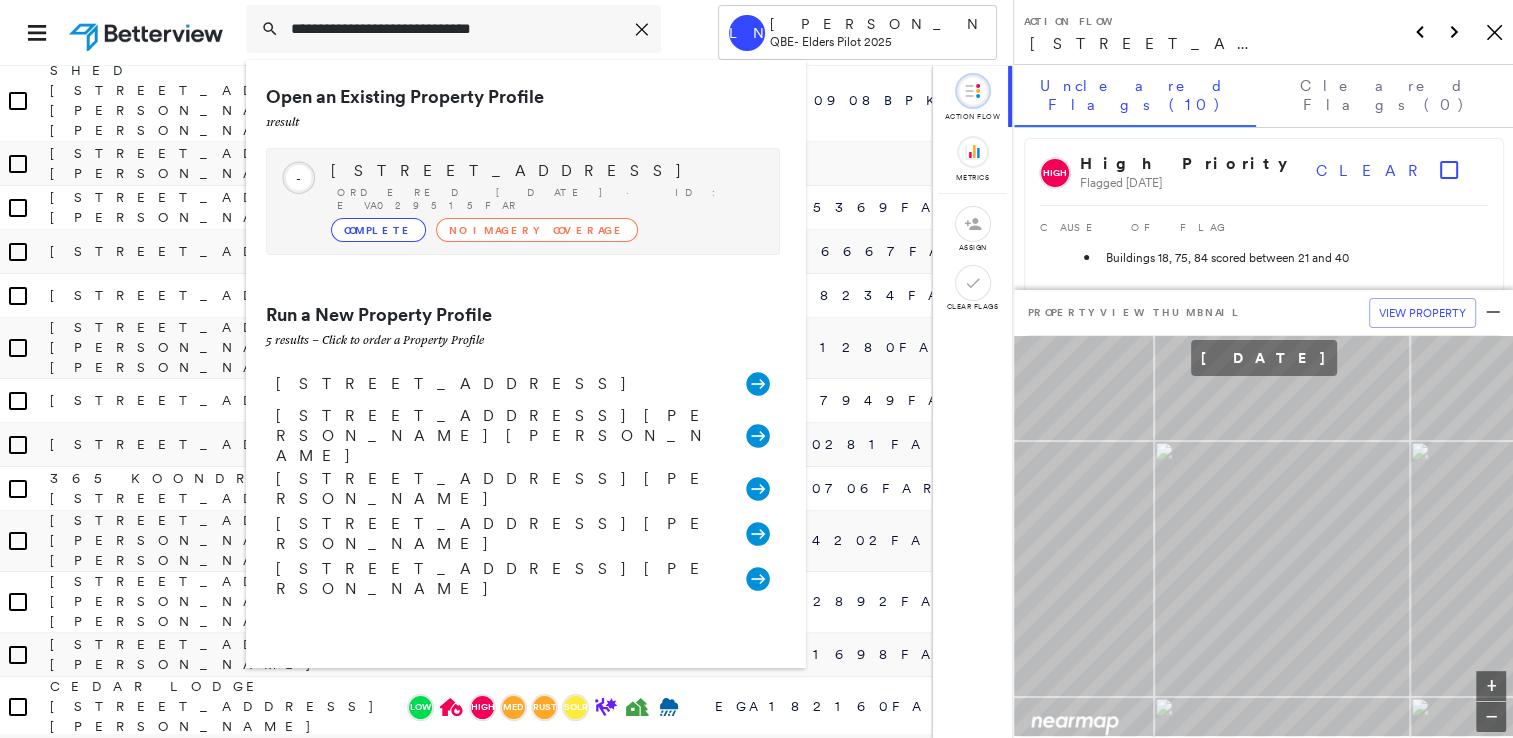 click on "[STREET_ADDRESS]" at bounding box center (545, 171) 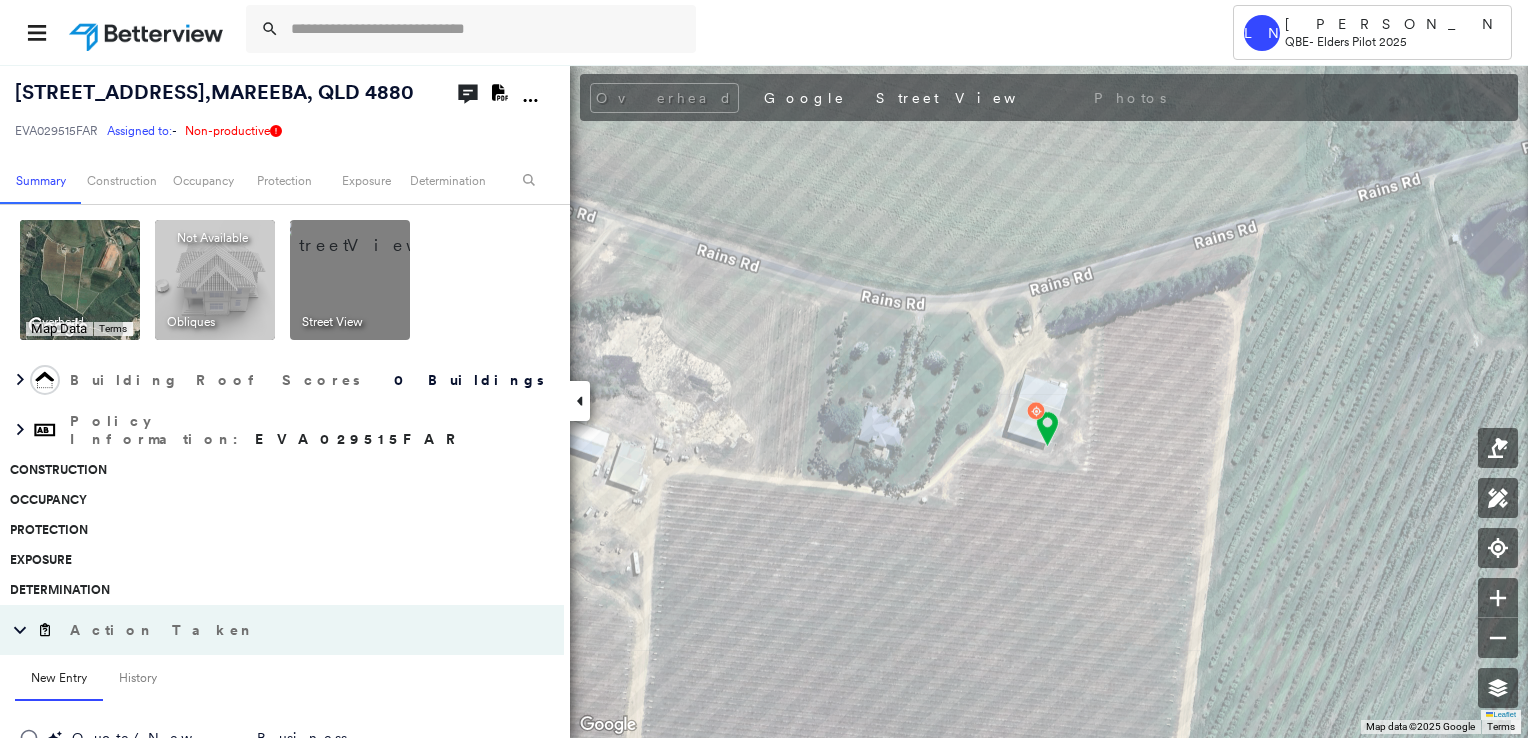 click on "Construction" at bounding box center (277, 470) 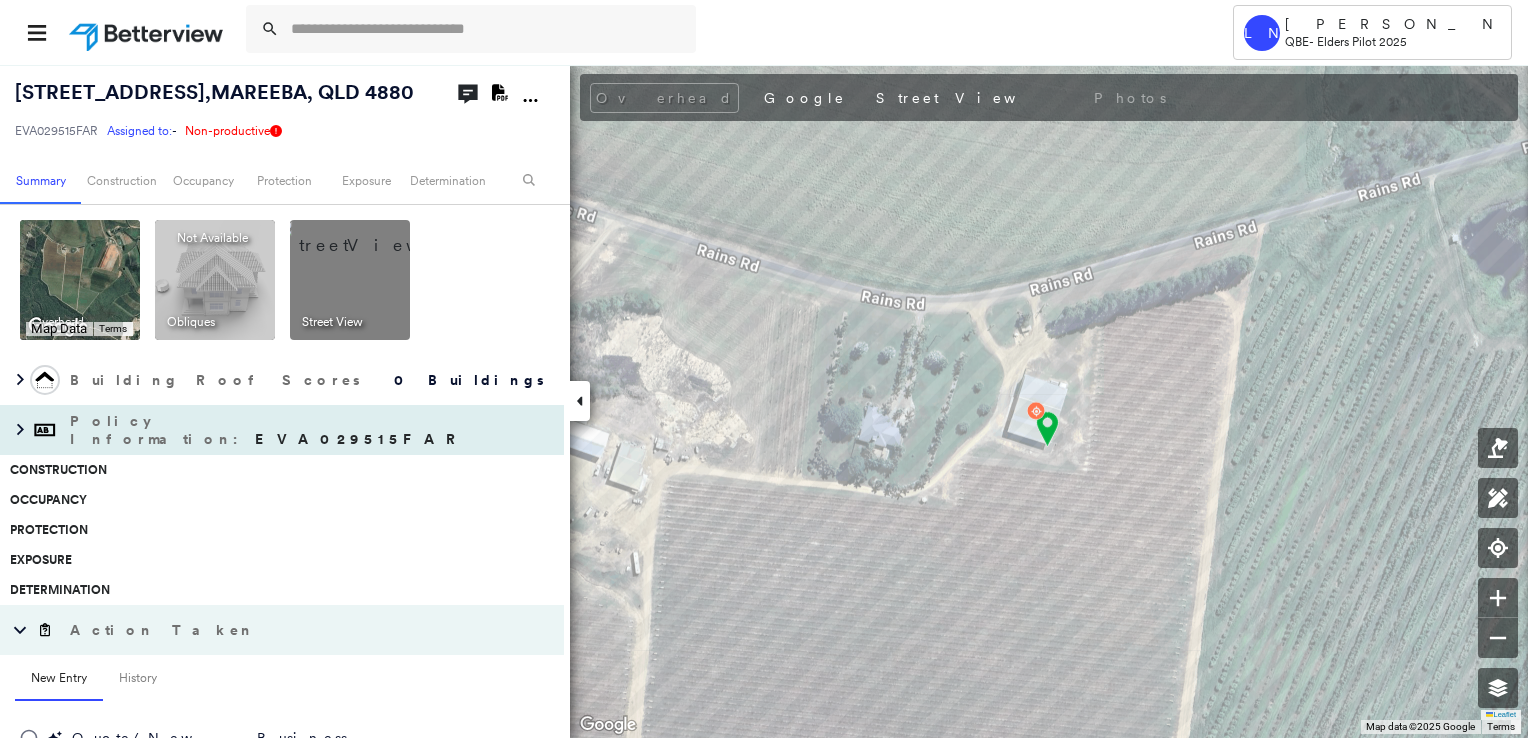 scroll, scrollTop: 100, scrollLeft: 0, axis: vertical 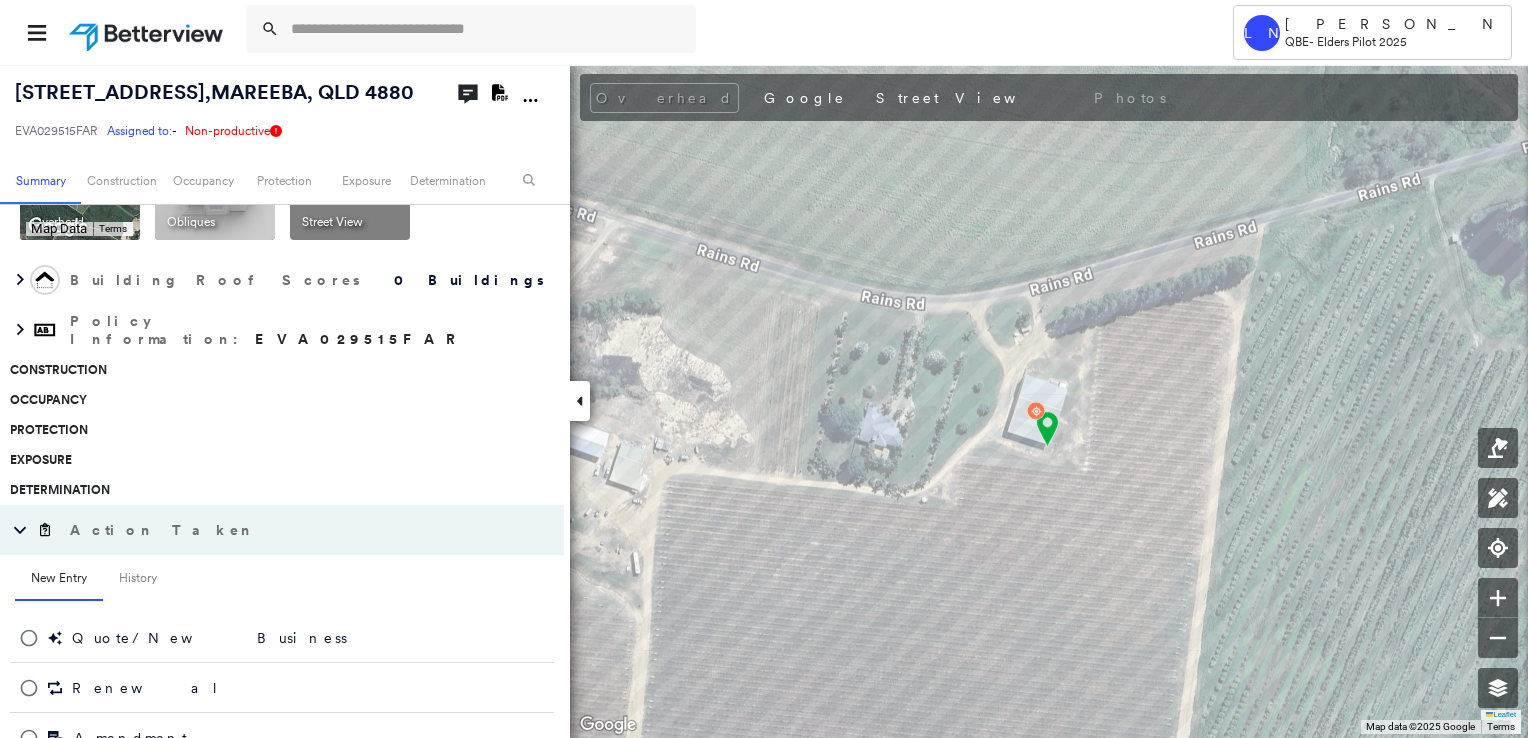 click on "Exposure" at bounding box center (277, 460) 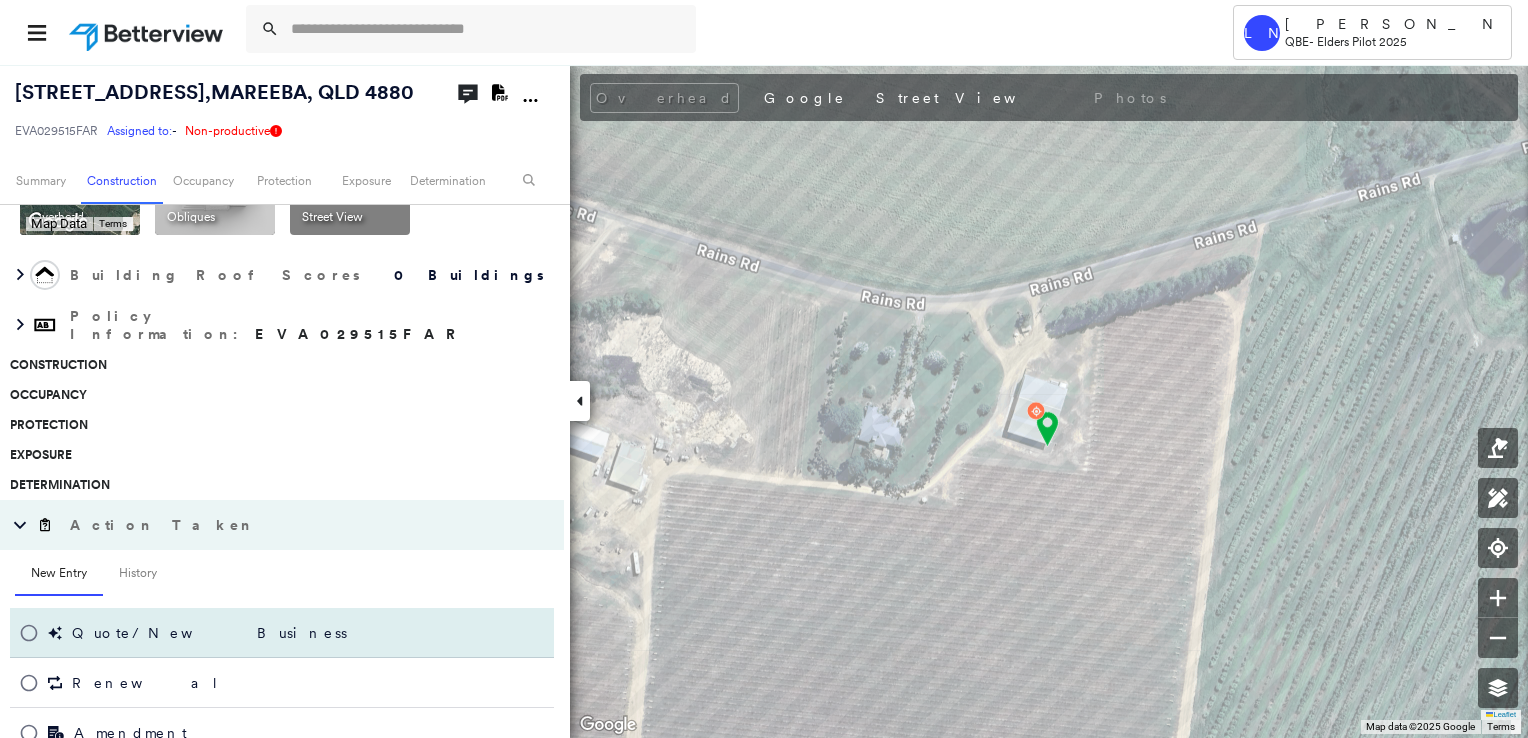 scroll, scrollTop: 0, scrollLeft: 0, axis: both 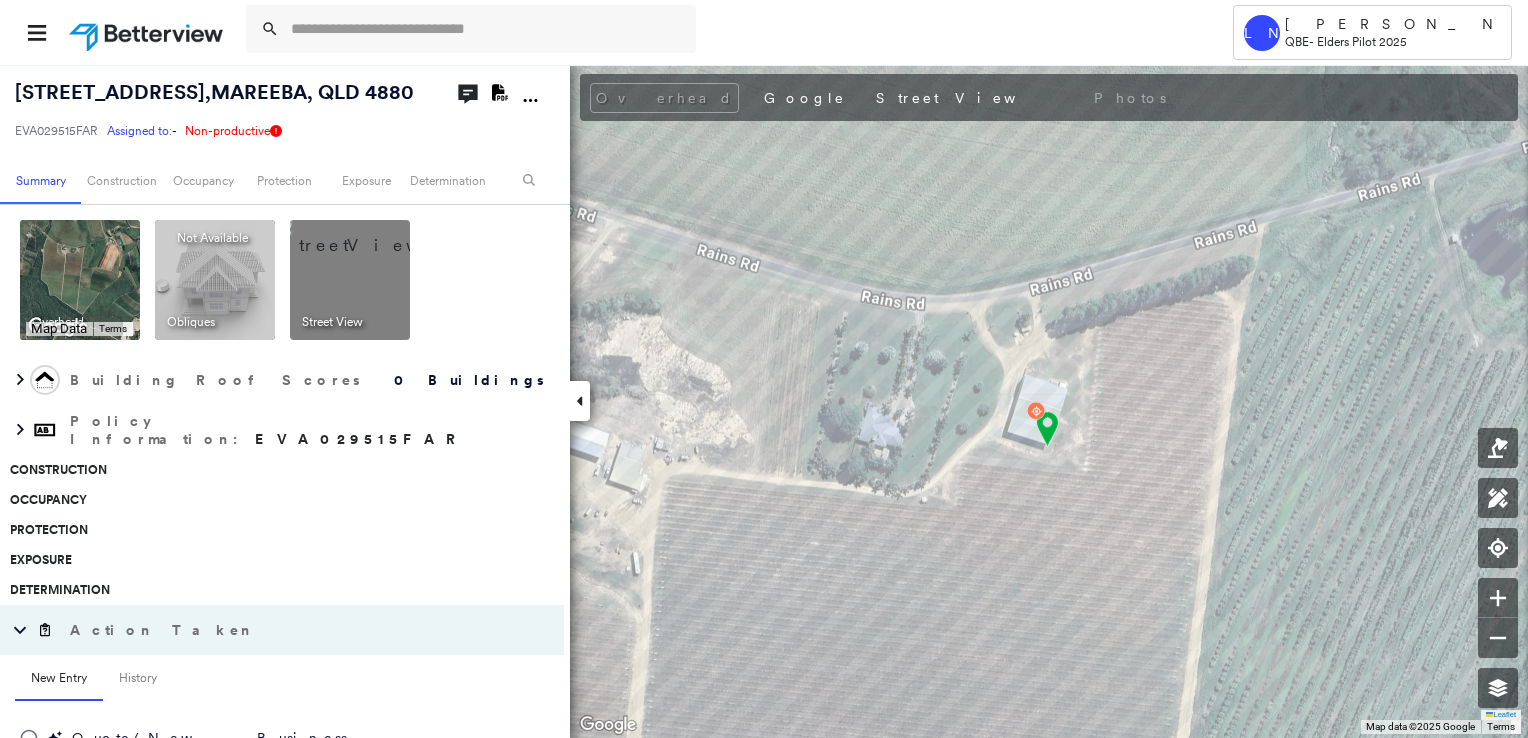 click at bounding box center [1047, 429] 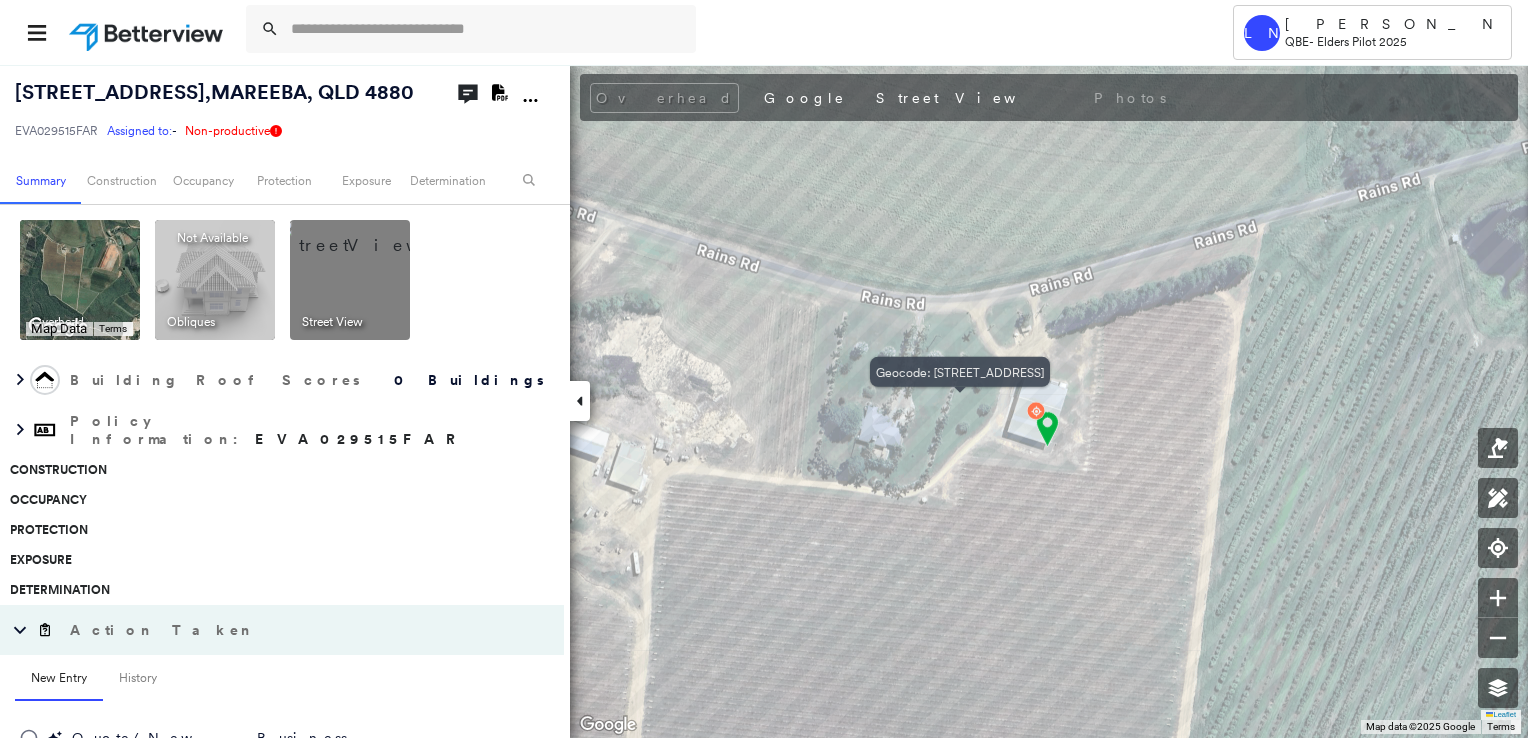 click 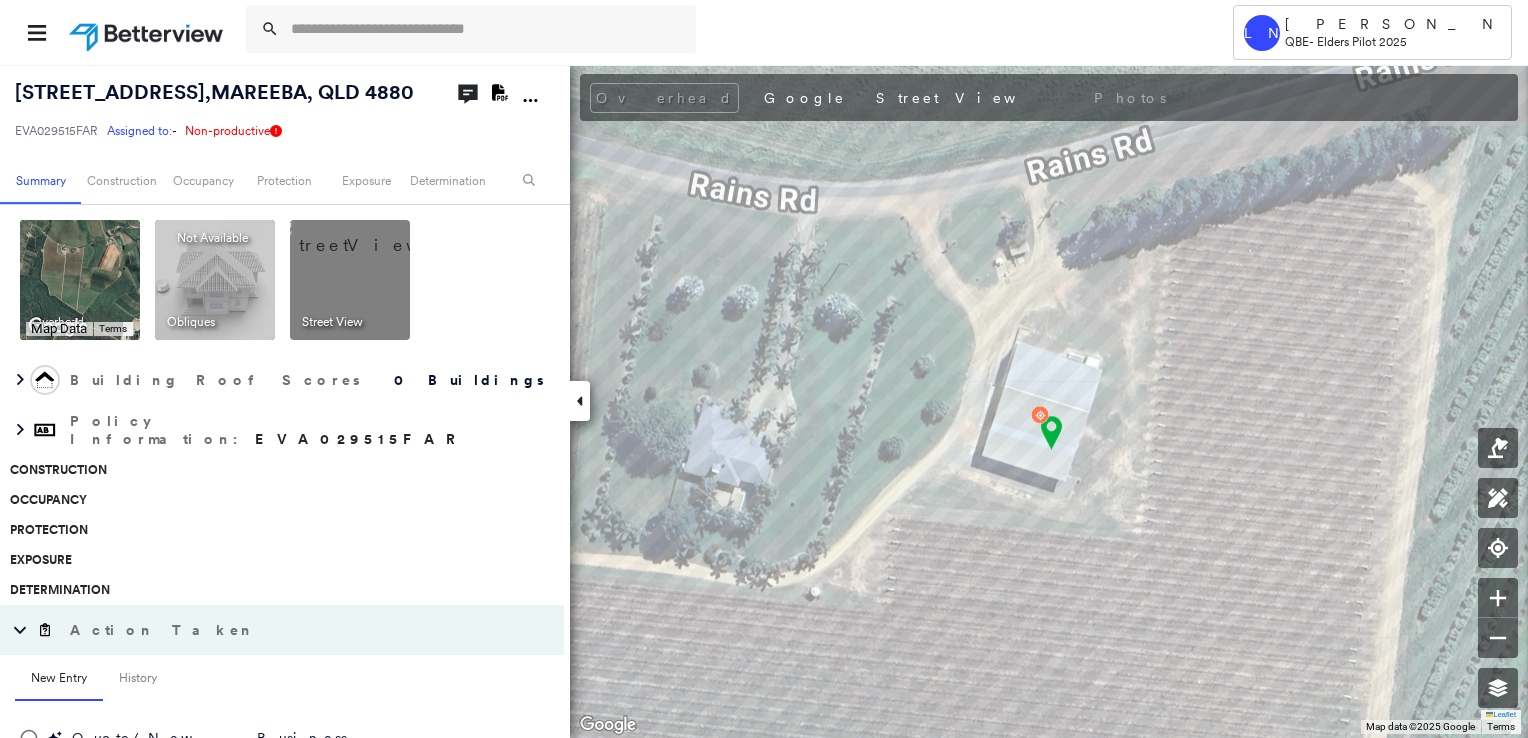 click at bounding box center [1051, 433] 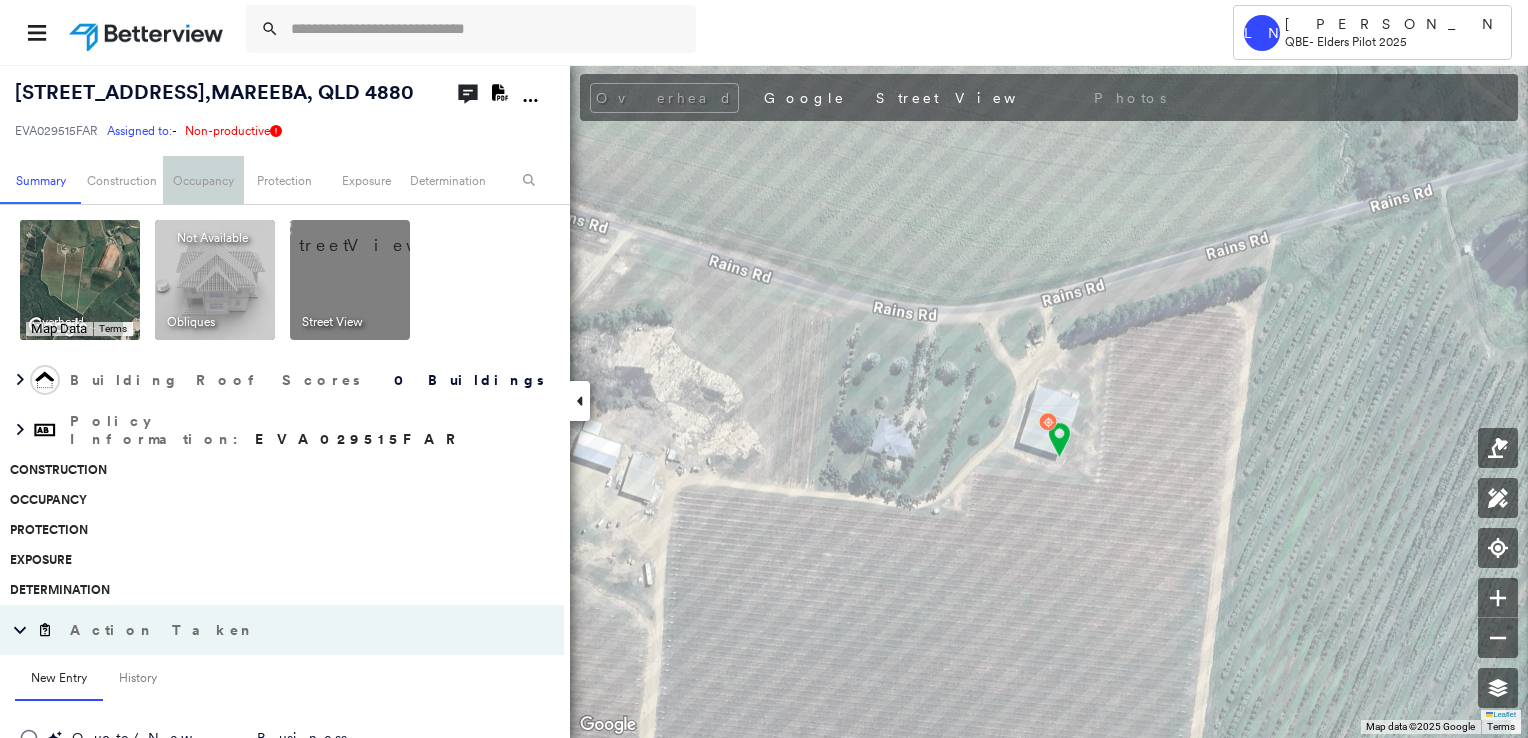 click on "Occupancy" at bounding box center [203, 180] 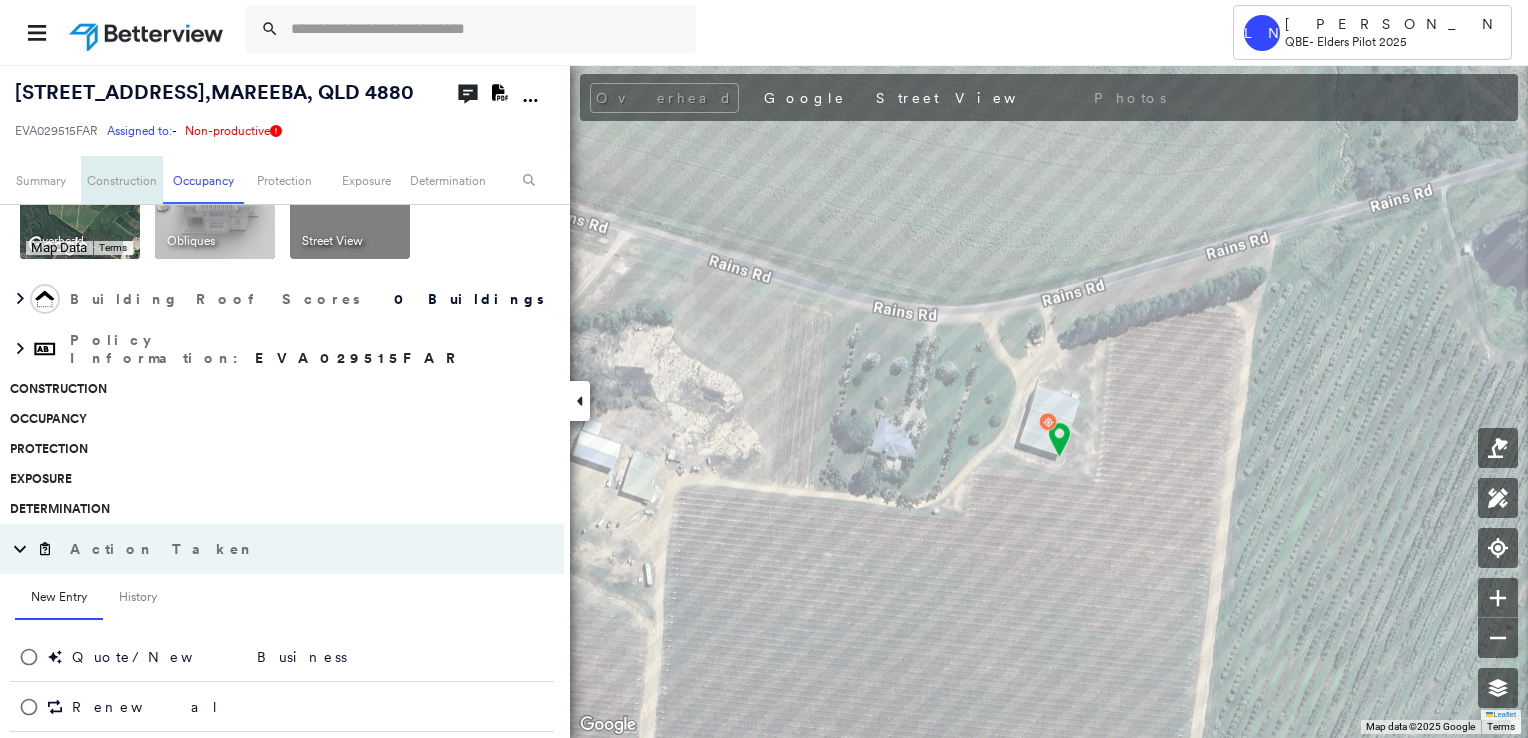 scroll, scrollTop: 315, scrollLeft: 0, axis: vertical 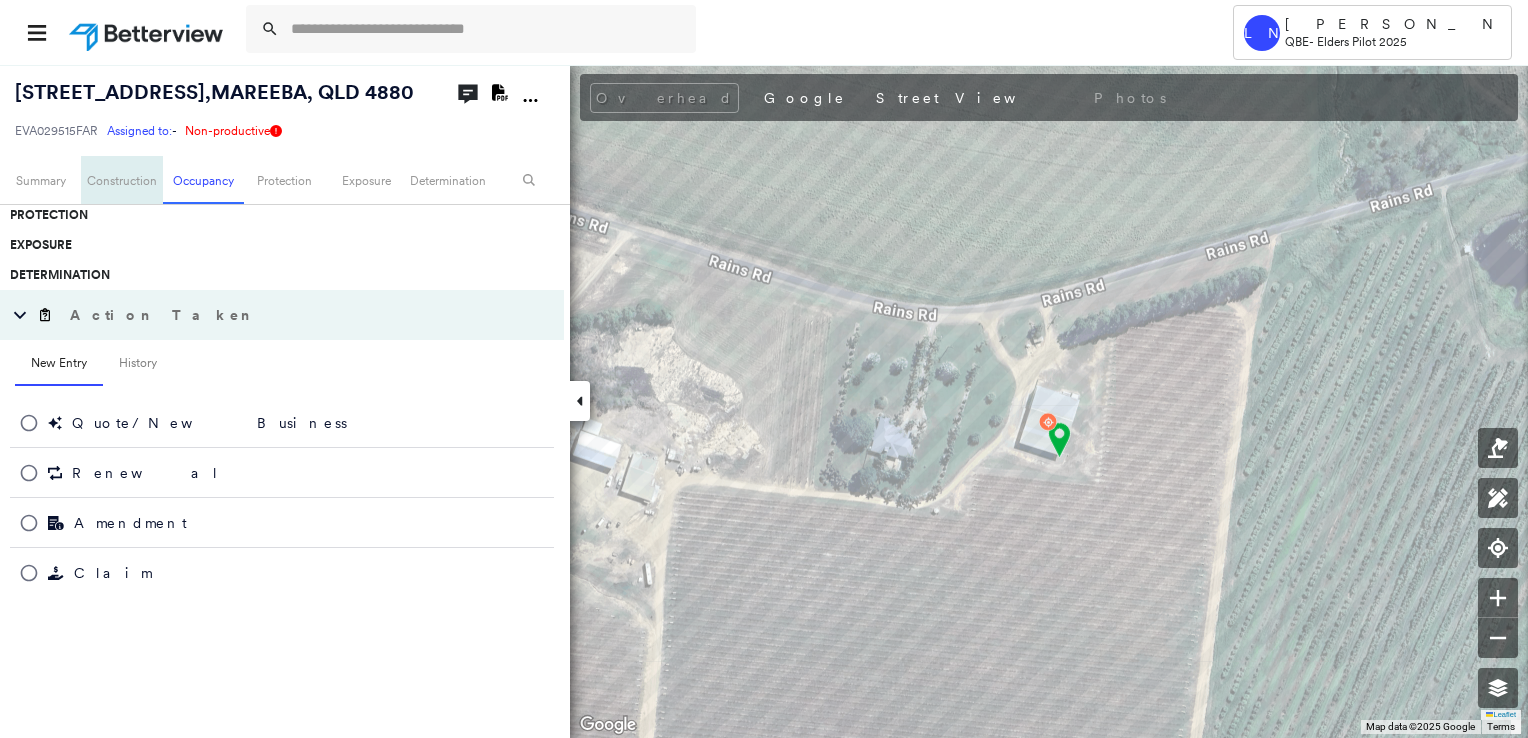 click on "Construction" at bounding box center (121, 180) 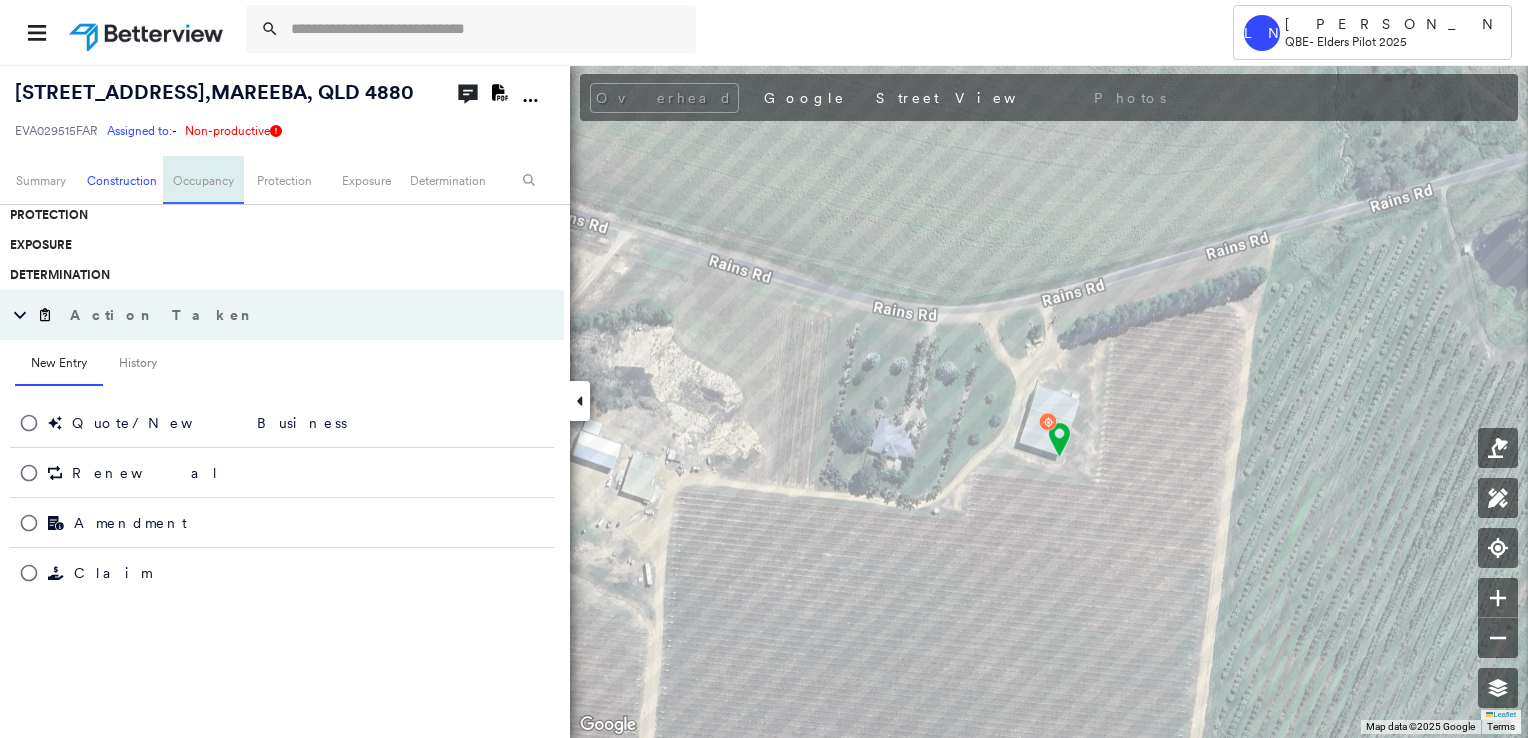 scroll, scrollTop: 284, scrollLeft: 0, axis: vertical 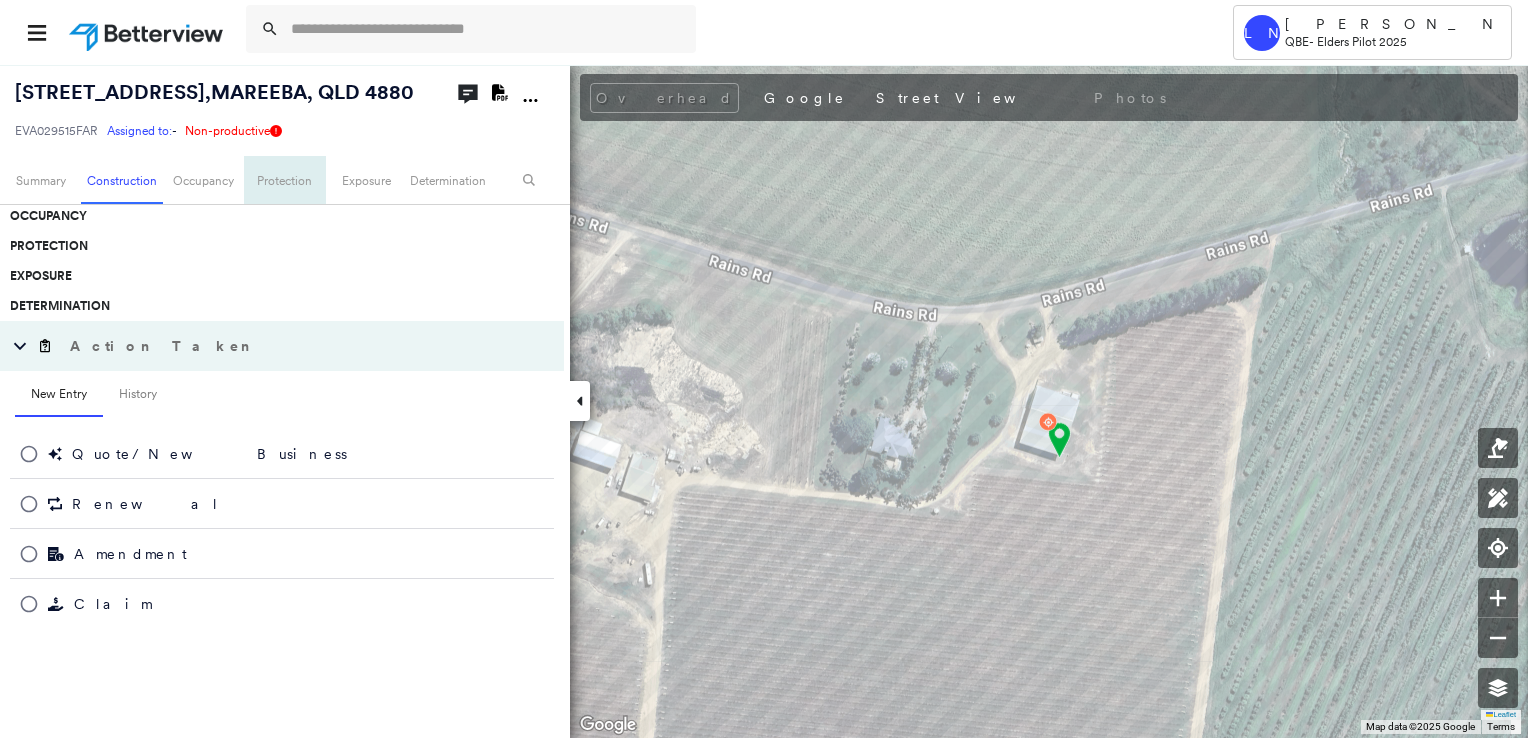 click on "Protection" at bounding box center (284, 180) 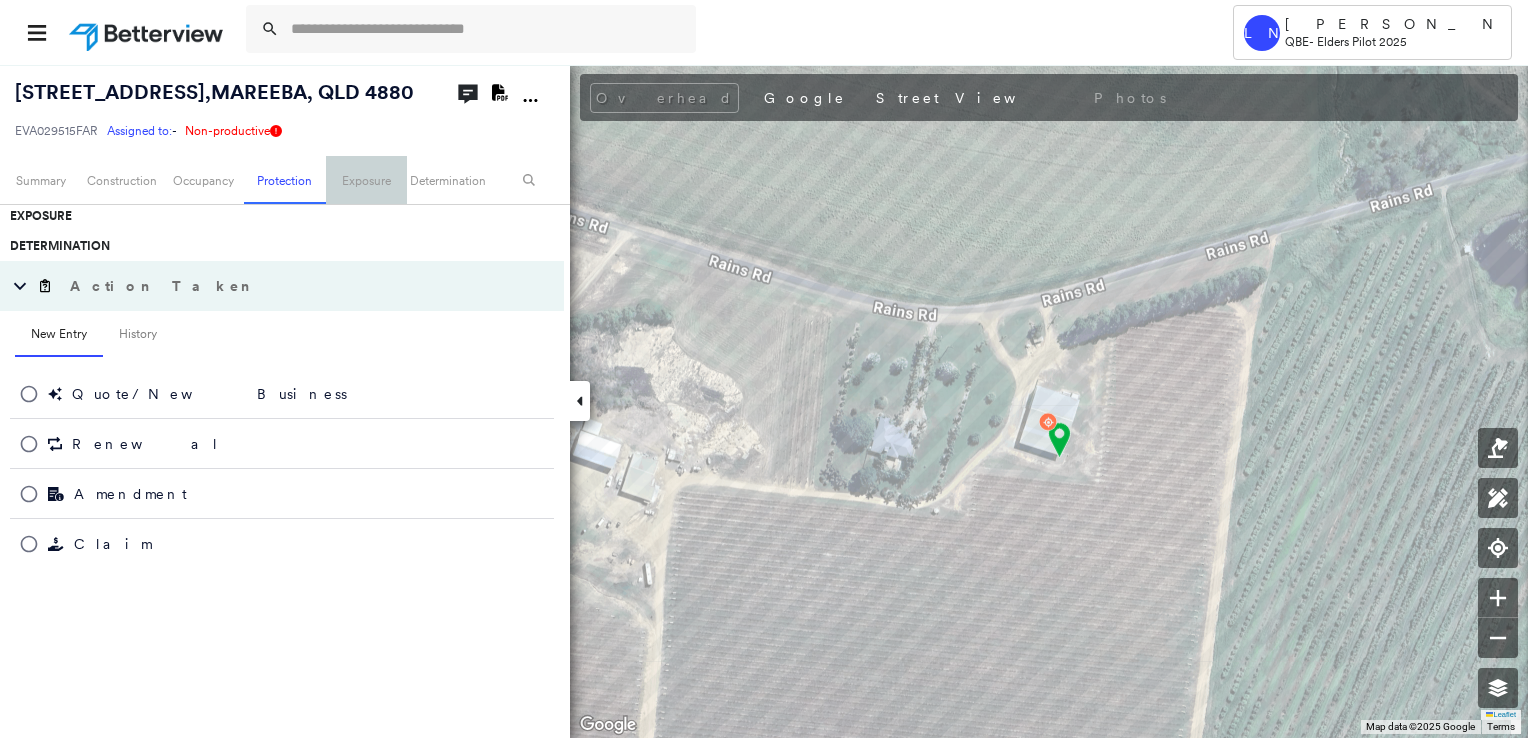 click on "Exposure" at bounding box center [366, 180] 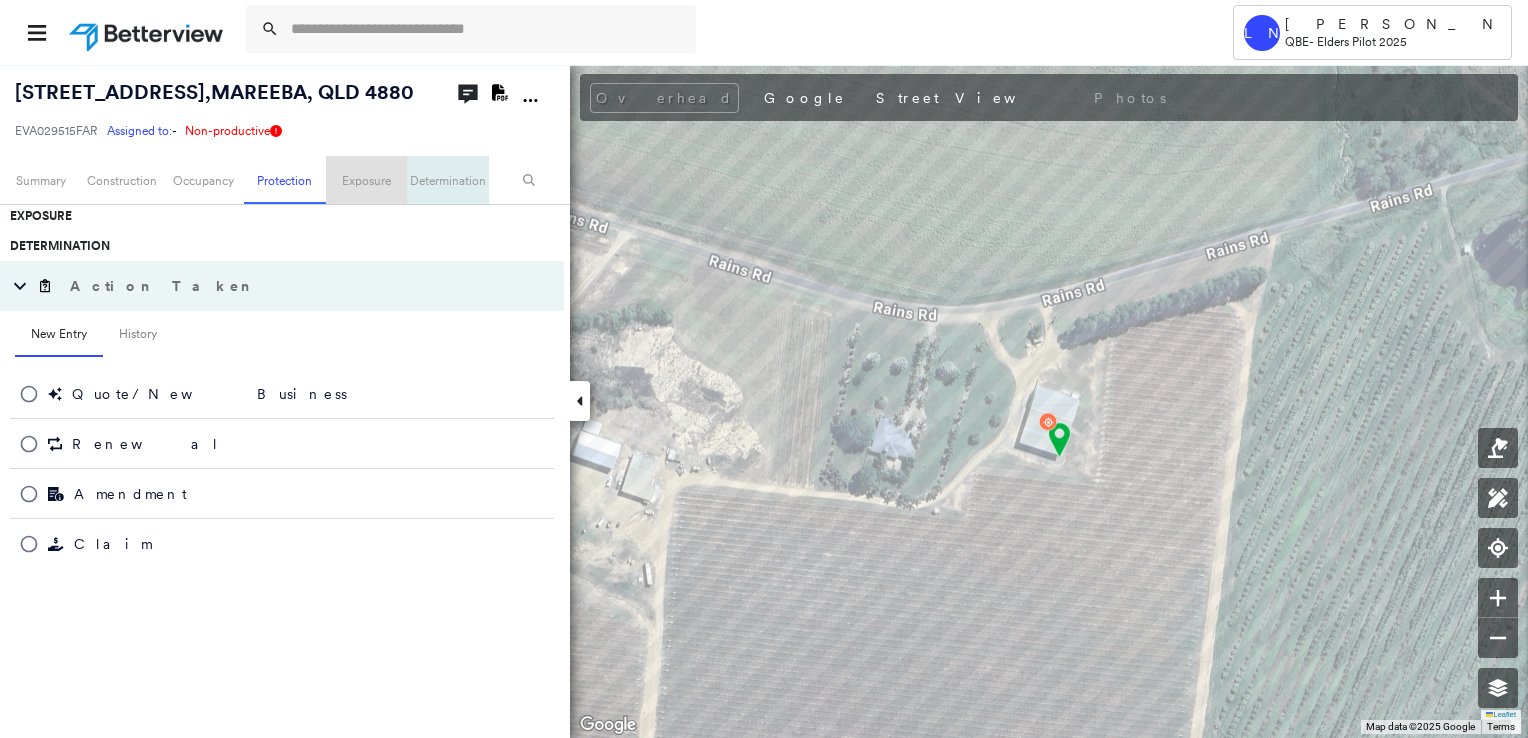 scroll, scrollTop: 368, scrollLeft: 0, axis: vertical 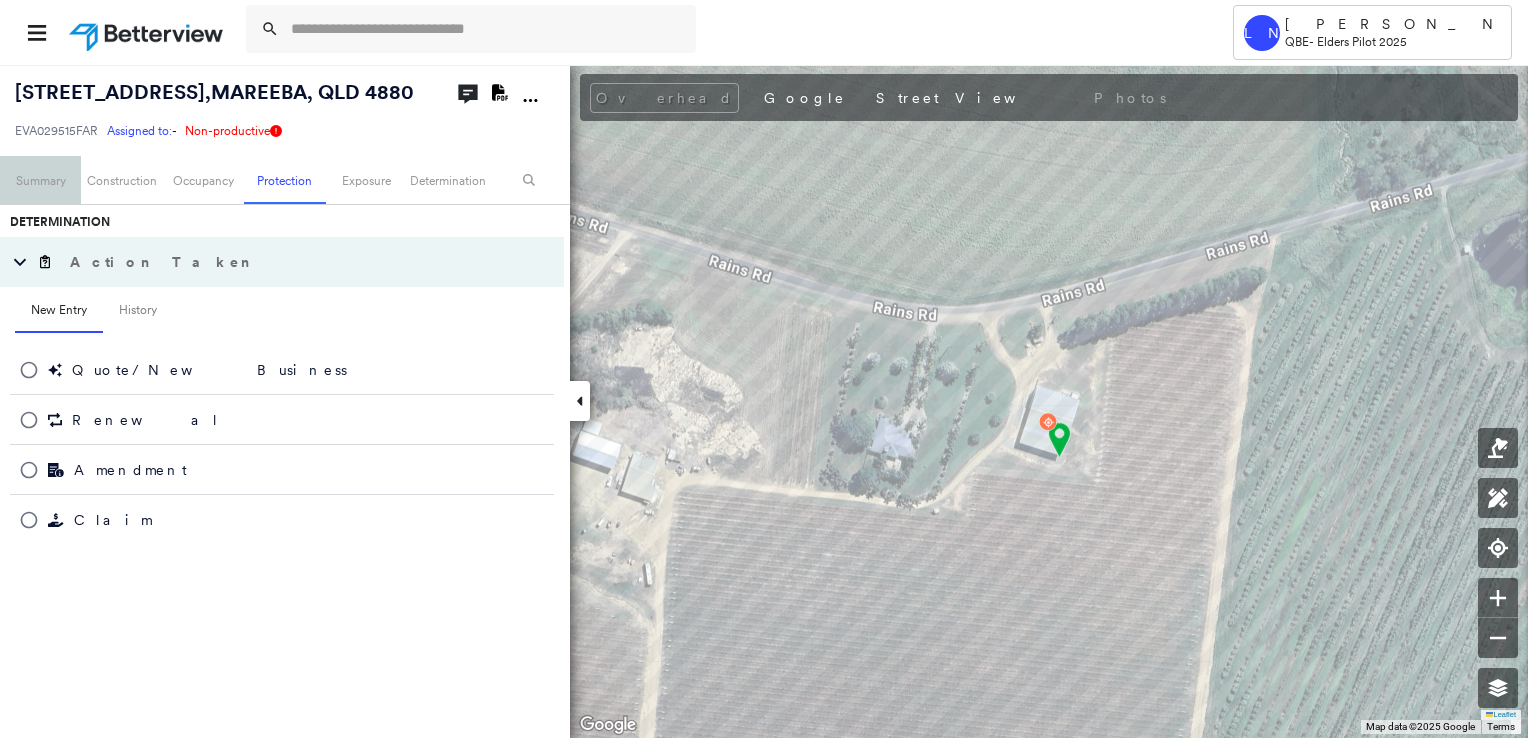 click on "Summary" at bounding box center [40, 180] 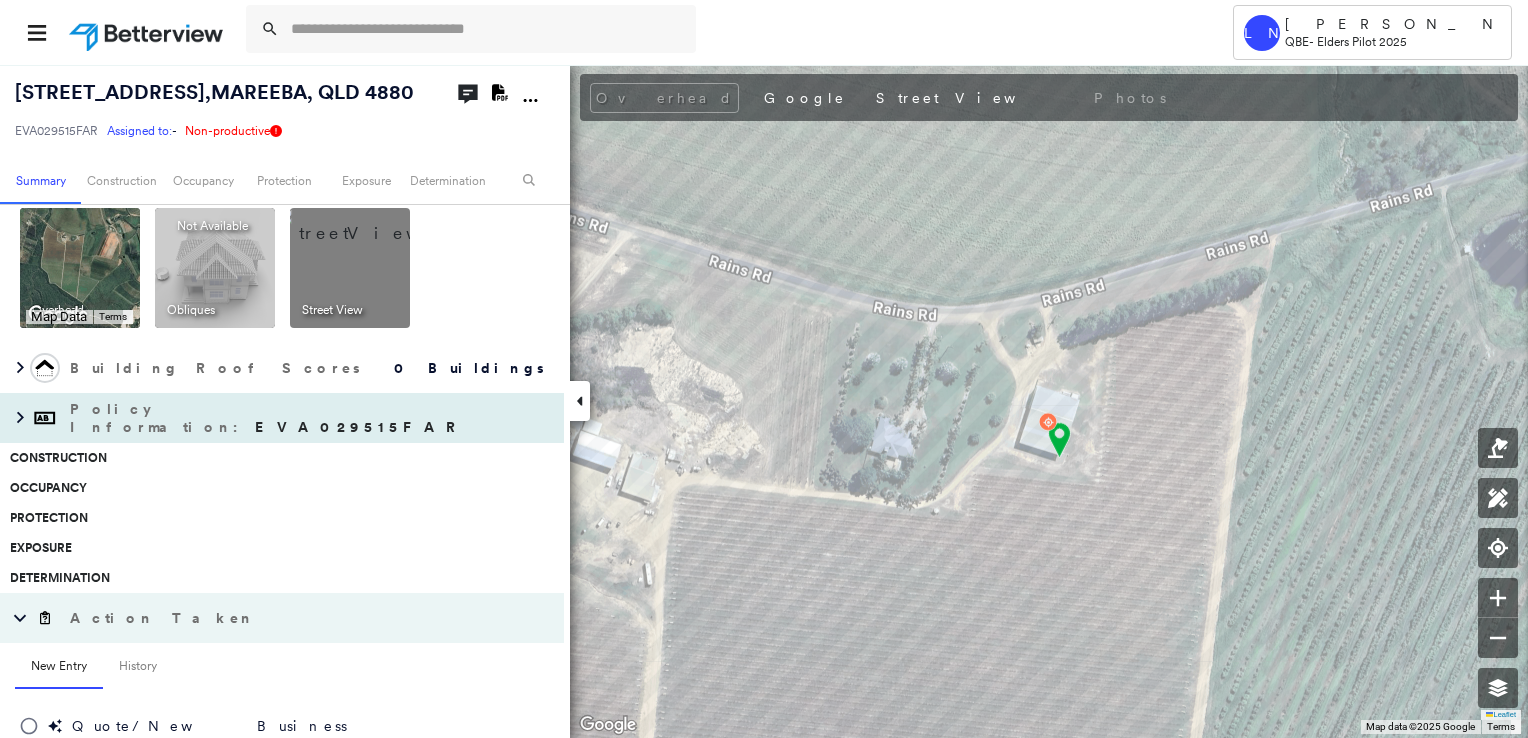 scroll, scrollTop: 0, scrollLeft: 0, axis: both 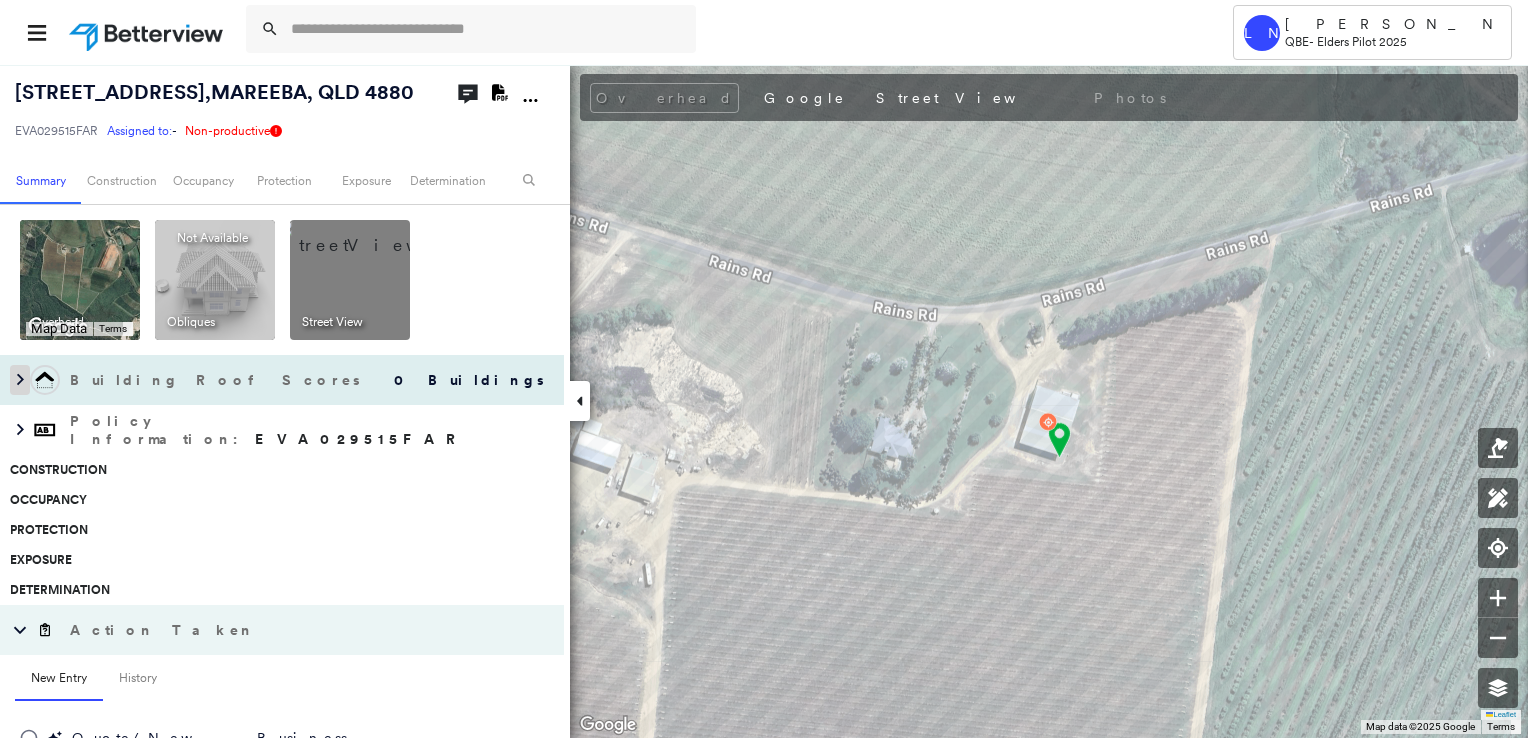 click 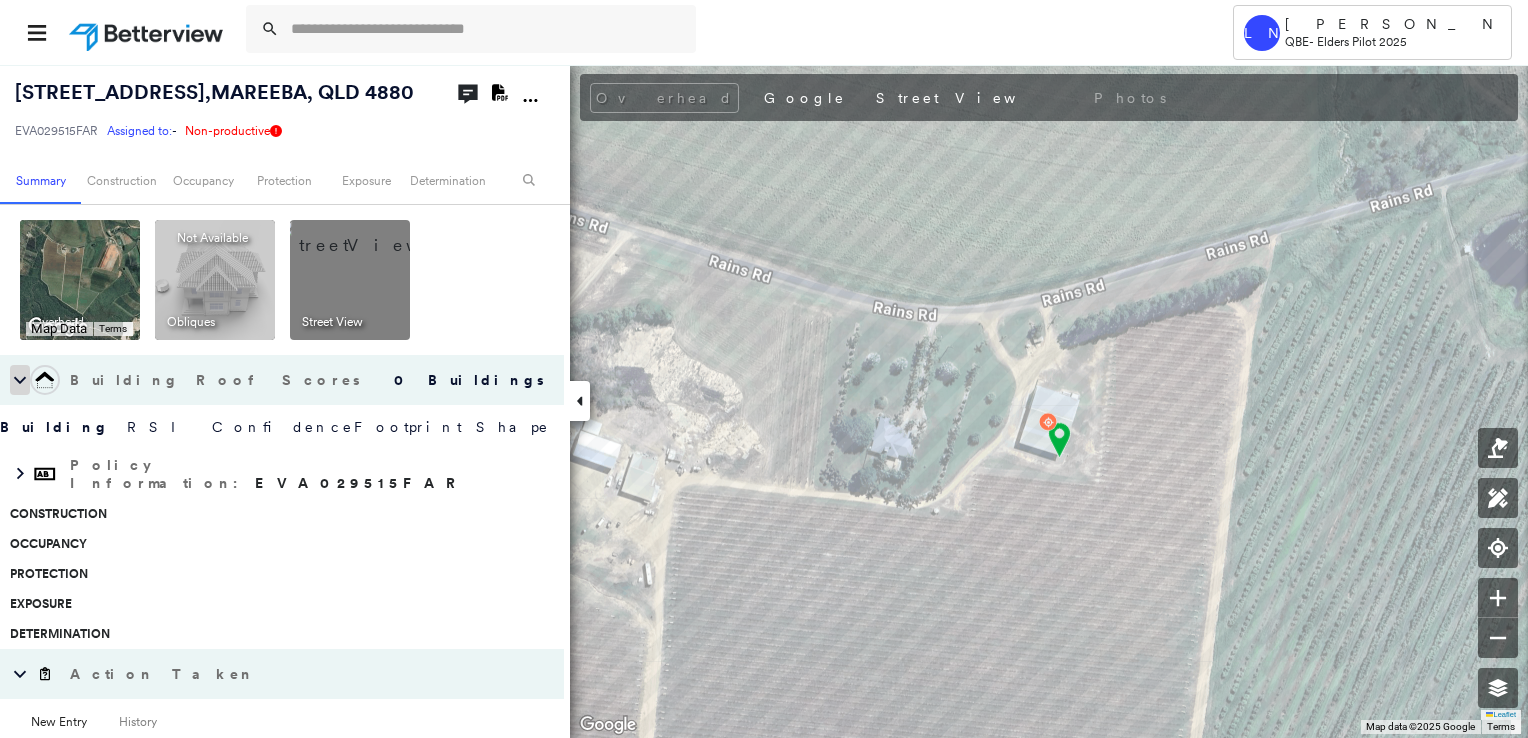 click 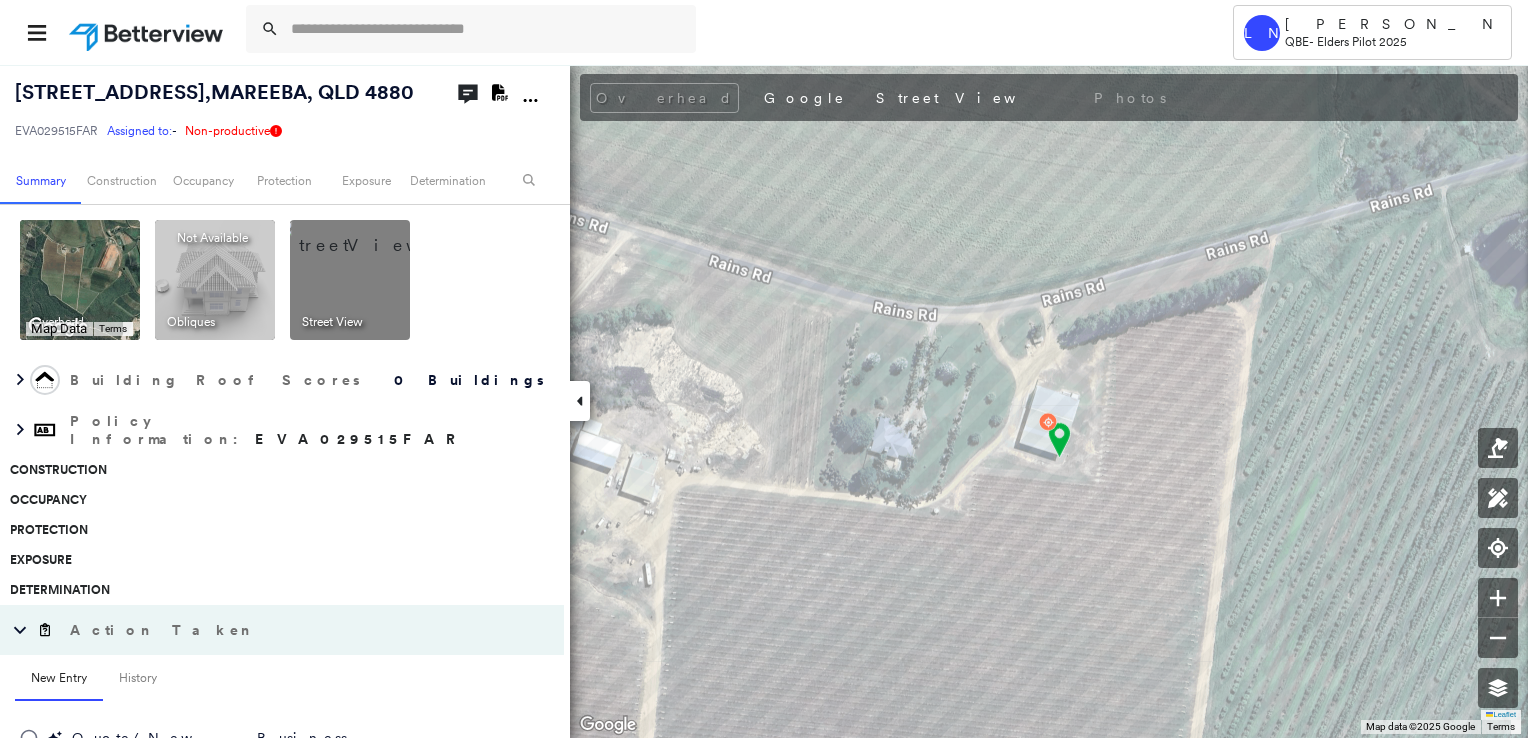 click on "Construction" at bounding box center [277, 470] 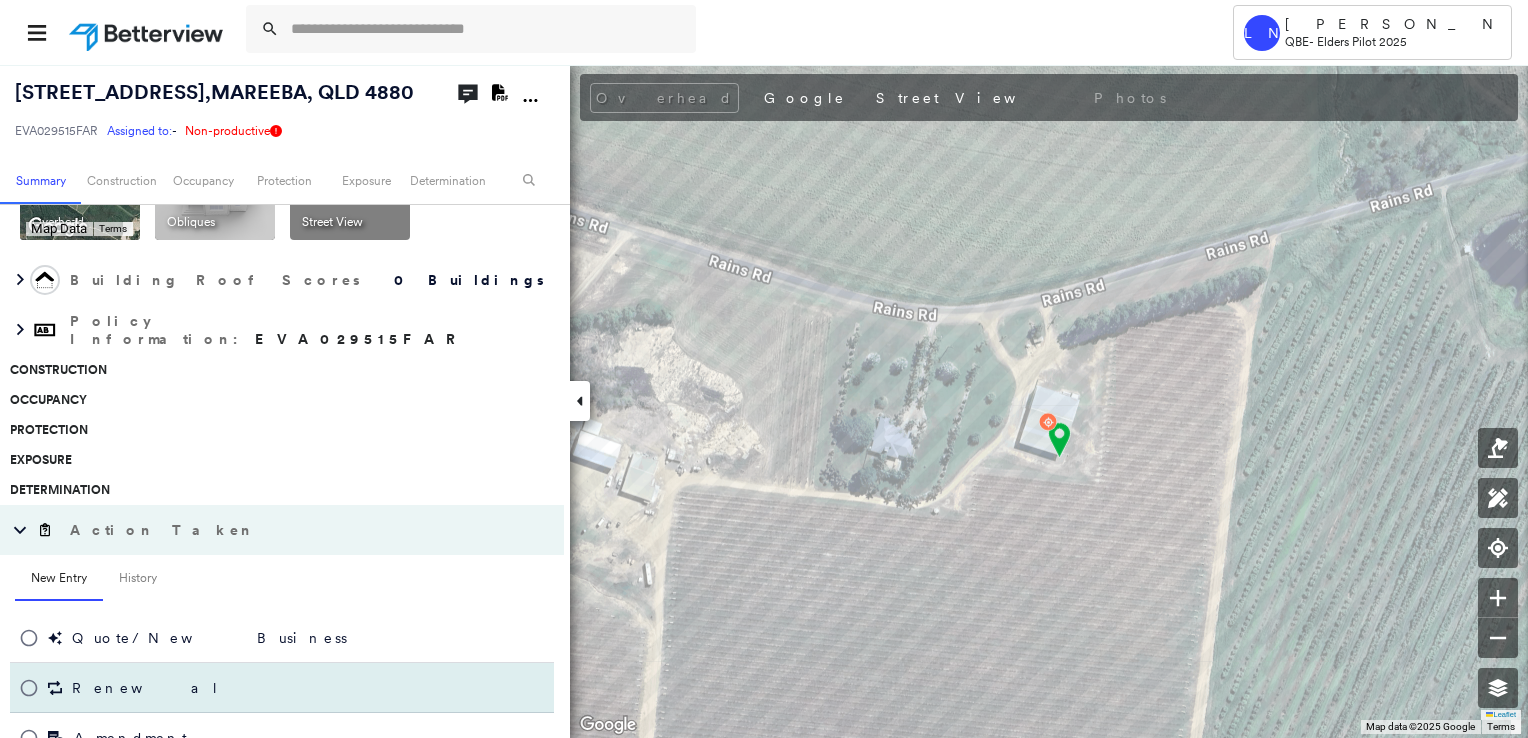 scroll, scrollTop: 0, scrollLeft: 0, axis: both 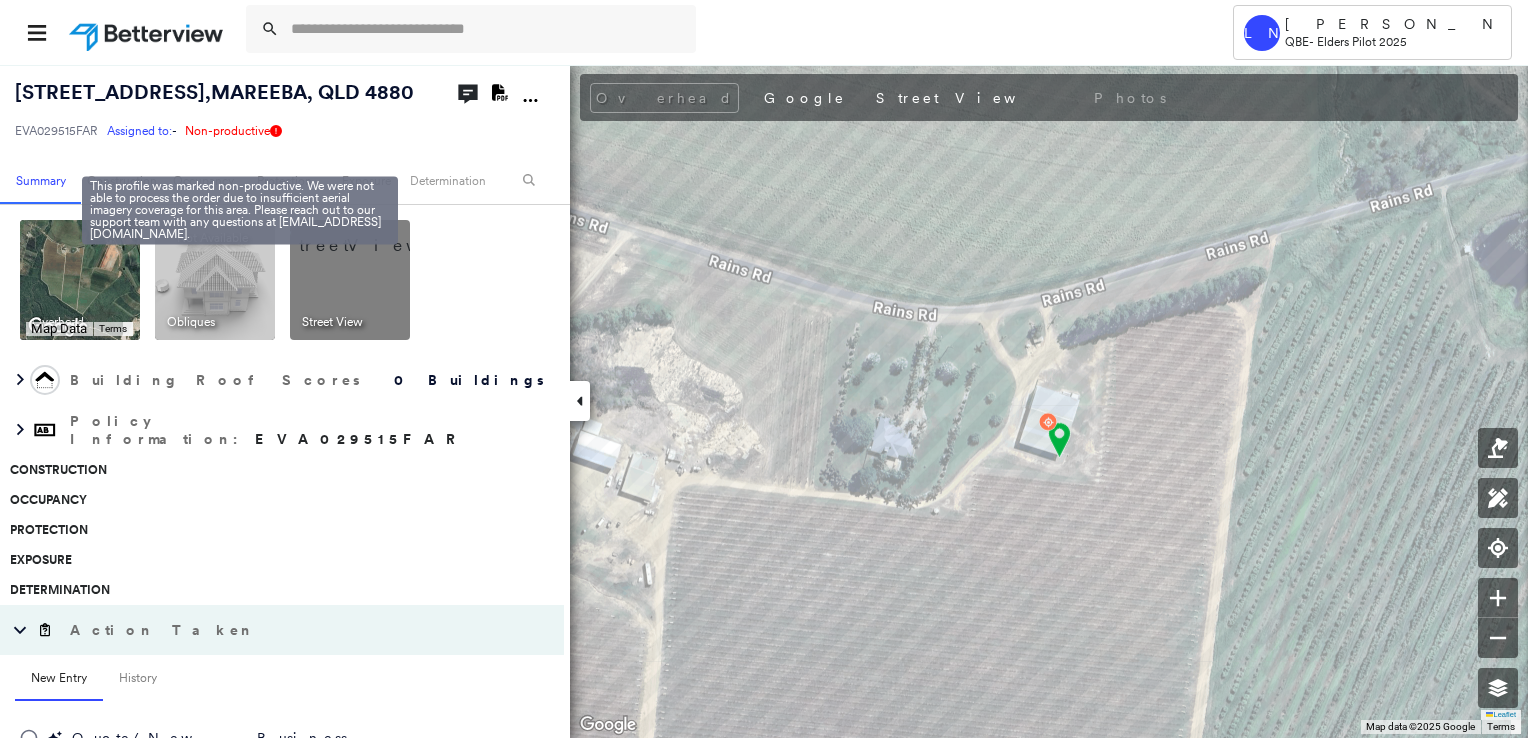 click on "Non-productive" at bounding box center [233, 130] 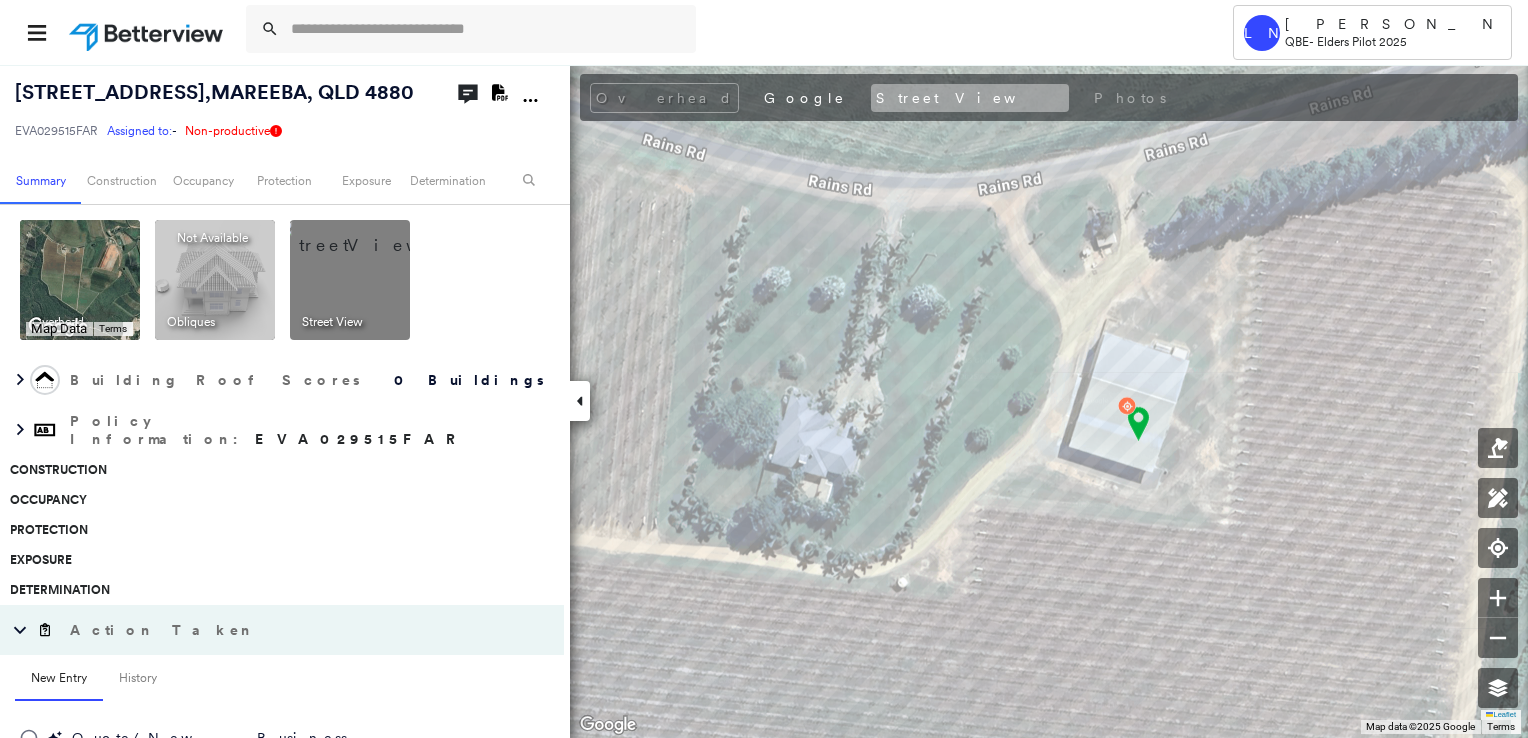 click on "Street View" at bounding box center [970, 98] 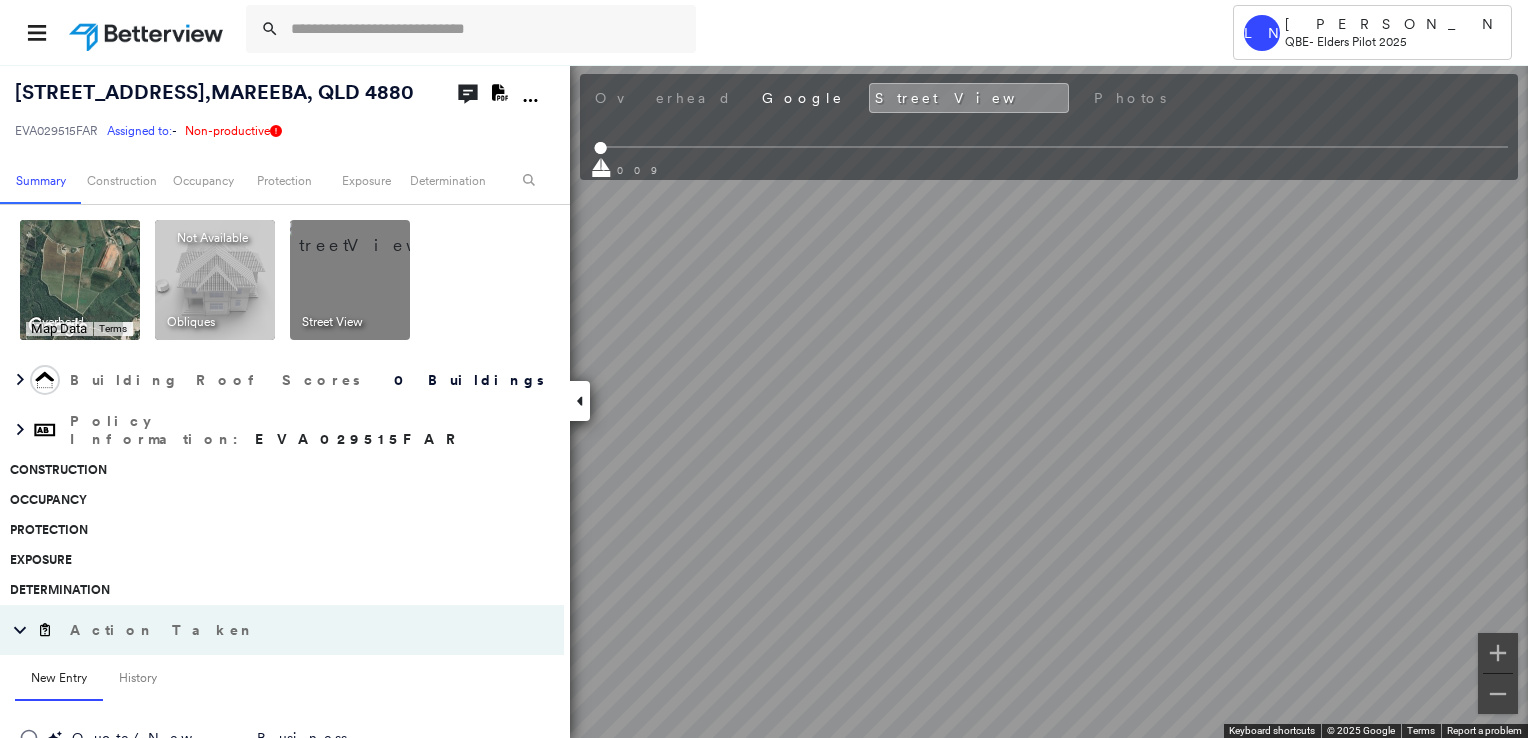 click on "Tower LN [PERSON_NAME] QBE  -   Elders Pilot 2025 [STREET_ADDRESS] EVA029515FAR Assigned to:  - Assigned to:  - EVA029515FAR Assigned to:  - Non-productive  Open Comments Download PDF Report Summary Construction Occupancy Protection Exposure Determination Overhead Keyboard shortcuts Map Data Map data ©2025 Map data ©2025 1 km  Click to toggle between metric and imperial units Terms Report a map error To navigate the map with touch gestures double-tap and hold your finger on the map, then drag the map. To navigate, press the arrow keys. Keyboard shortcuts Map Data Map data ©2025 Imagery ©2025 Airbus, CNES / Airbus, Landsat / Copernicus, Maxar Technologies Map data ©2025 Imagery ©2025 Airbus, CNES / Airbus, Landsat / Copernicus, Maxar Technologies 1 km  Click to toggle between metric and imperial units Terms Report a map error To navigate the map with touch gestures double-tap and hold your finger on the map, then drag the map. To navigate, press the arrow keys. Obliques ; :  Save" at bounding box center (764, 369) 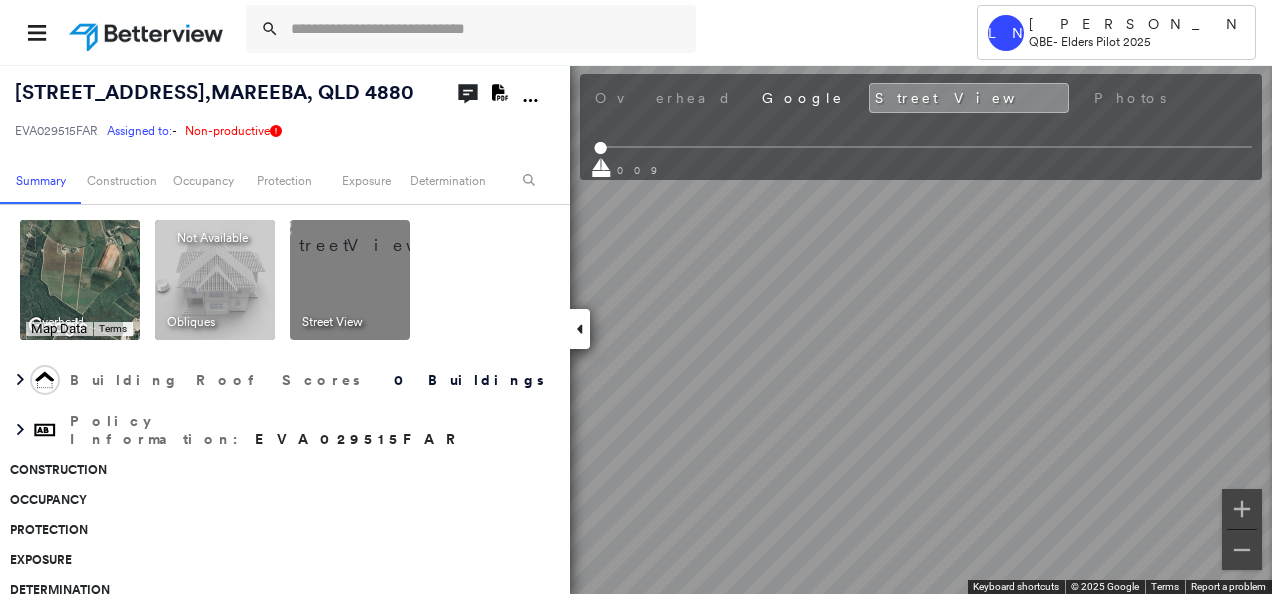 click on "Tower LN [PERSON_NAME] QBE  -   Elders Pilot 2025 [STREET_ADDRESS] EVA029515FAR Assigned to:  - Assigned to:  - EVA029515FAR Assigned to:  - Non-productive  Open Comments Download PDF Report Summary Construction Occupancy Protection Exposure Determination Overhead Keyboard shortcuts Map Data Map data ©2025 Map data ©2025 1 km  Click to toggle between metric and imperial units Terms Report a map error To navigate the map with touch gestures double-tap and hold your finger on the map, then drag the map. To navigate, press the arrow keys. Keyboard shortcuts Map Data Map data ©2025 Imagery ©2025 Airbus, CNES / Airbus, Landsat / Copernicus, Maxar Technologies Map data ©2025 Imagery ©2025 Airbus, CNES / Airbus, Landsat / Copernicus, Maxar Technologies 1 km  Click to toggle between metric and imperial units Terms Report a map error To navigate the map with touch gestures double-tap and hold your finger on the map, then drag the map. To navigate, press the arrow keys. Obliques ; :  Save" at bounding box center (636, 297) 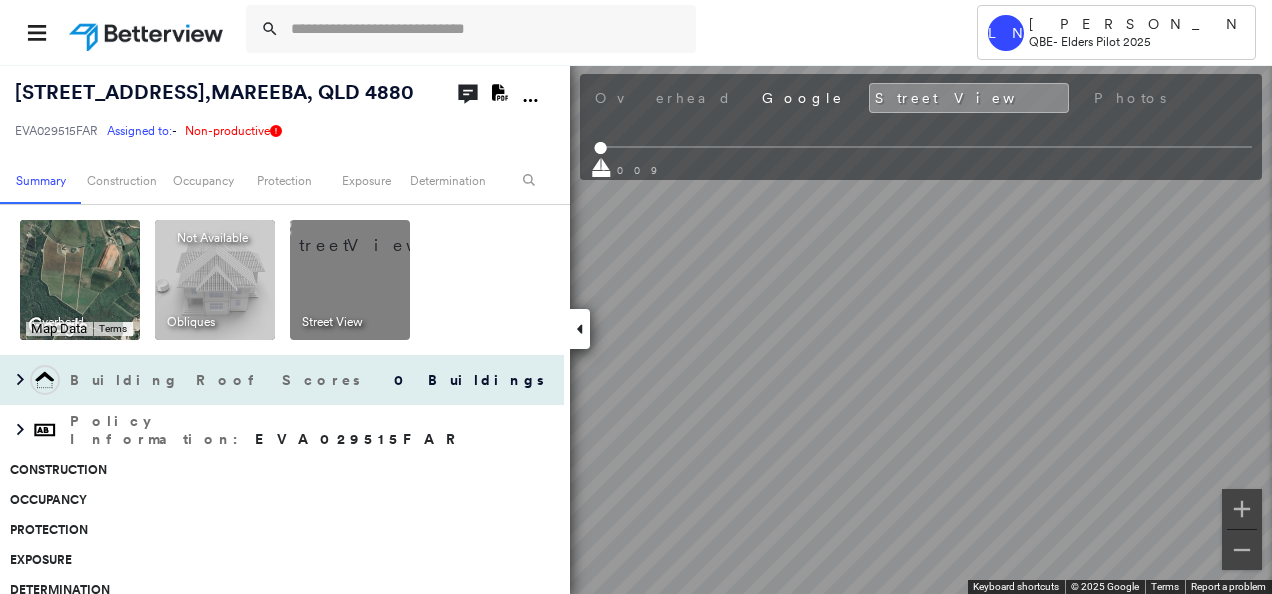 click on "[STREET_ADDRESS] EVA029515FAR Assigned to:  - Assigned to:  - EVA029515FAR Assigned to:  - Non-productive  Open Comments Download PDF Report Summary Construction Occupancy Protection Exposure Determination Overhead Keyboard shortcuts Map Data Map data ©2025 Map data ©2025 1 km  Click to toggle between metric and imperial units Terms Report a map error To navigate the map with touch gestures double-tap and hold your finger on the map, then drag the map. To navigate, press the arrow keys. Keyboard shortcuts Map Data Map data ©2025 Imagery ©2025 Airbus, CNES / Airbus, Landsat / Copernicus, Maxar Technologies Map data ©2025 Imagery ©2025 Airbus, CNES / Airbus, Landsat / Copernicus, Maxar Technologies 1 km  Click to toggle between metric and imperial units Terms Report a map error To navigate the map with touch gestures double-tap and hold your finger on the map, then drag the map. To navigate, press the arrow keys. Obliques Not Available ; Street View Building Roof Scores :  History" at bounding box center (636, 329) 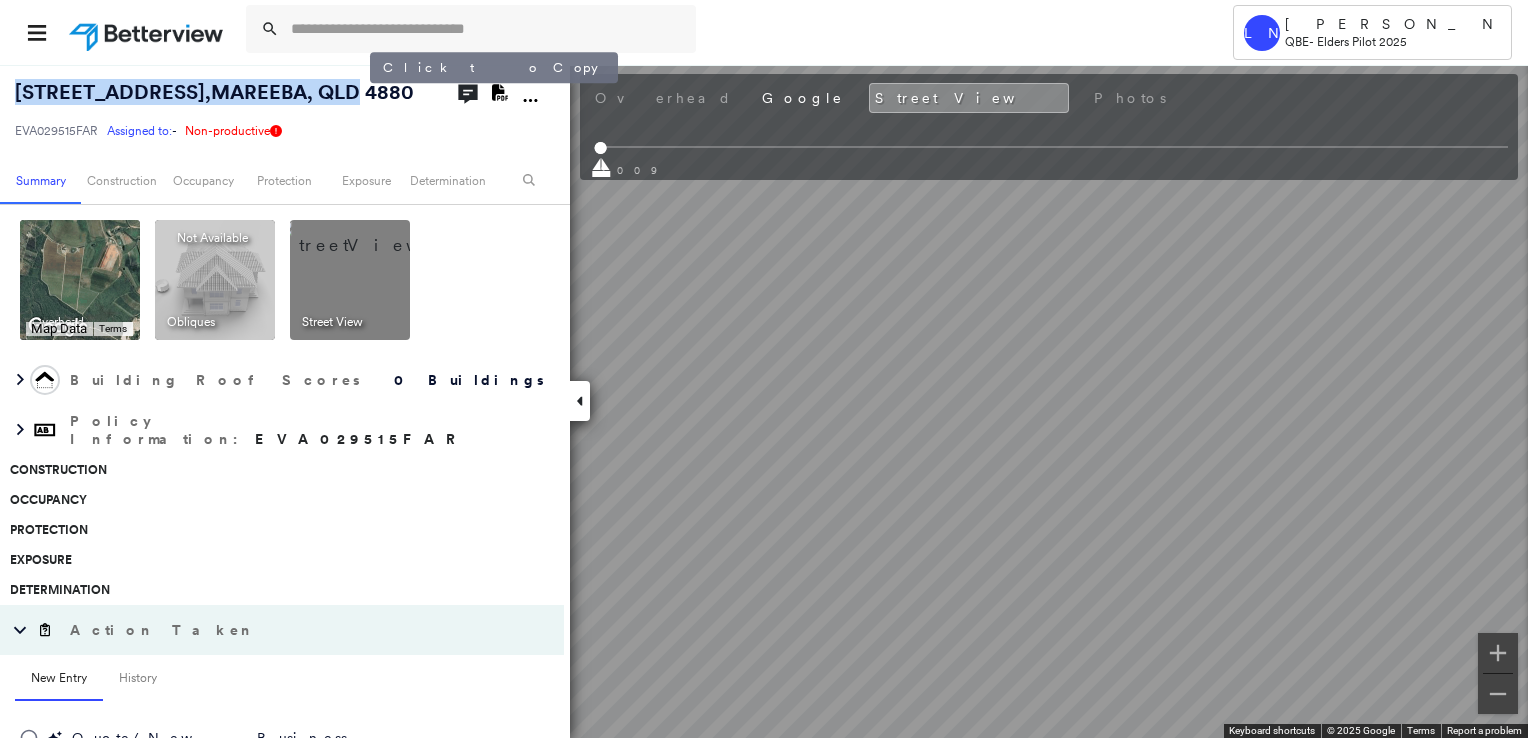 drag, startPoint x: 16, startPoint y: 93, endPoint x: 368, endPoint y: 97, distance: 352.02274 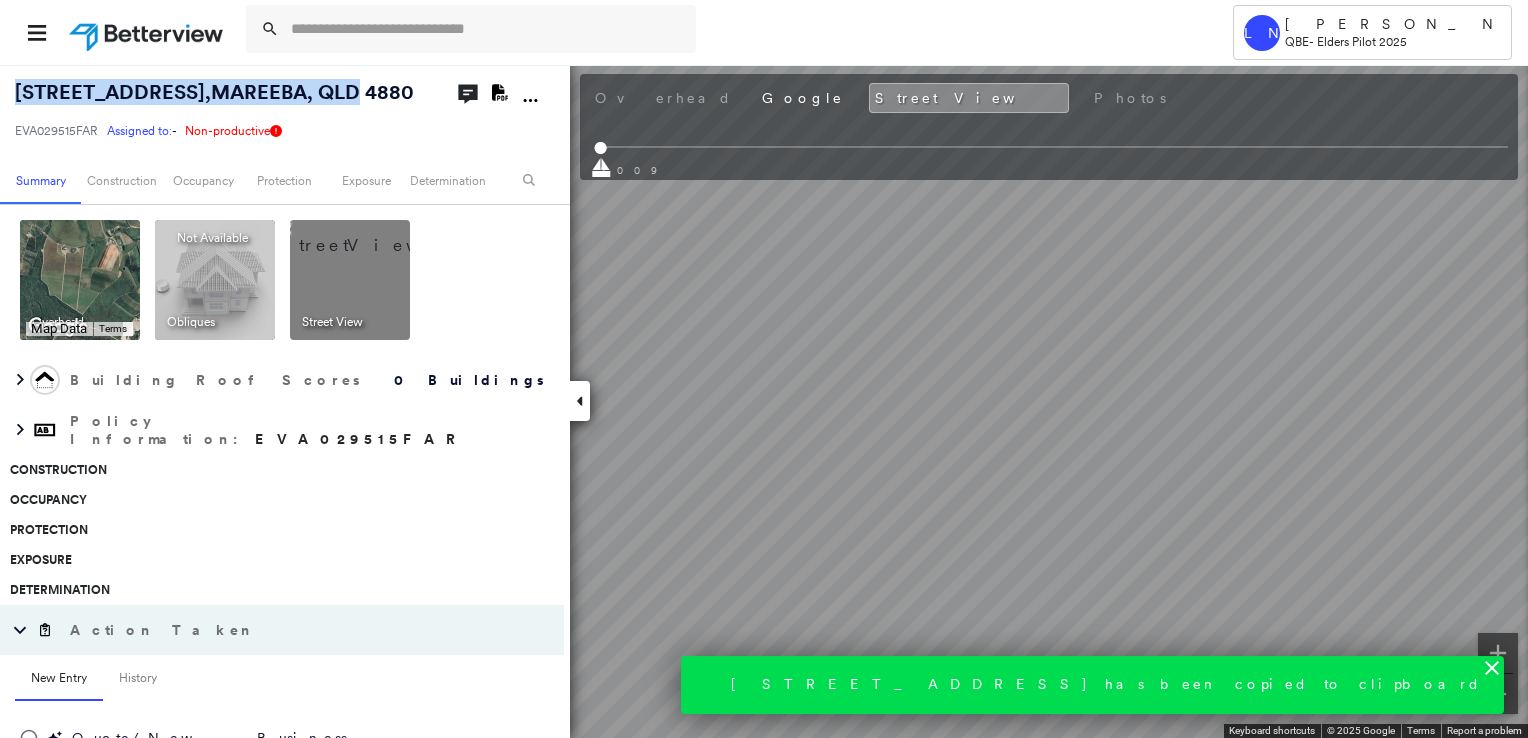 copy on "[STREET_ADDRESS]" 